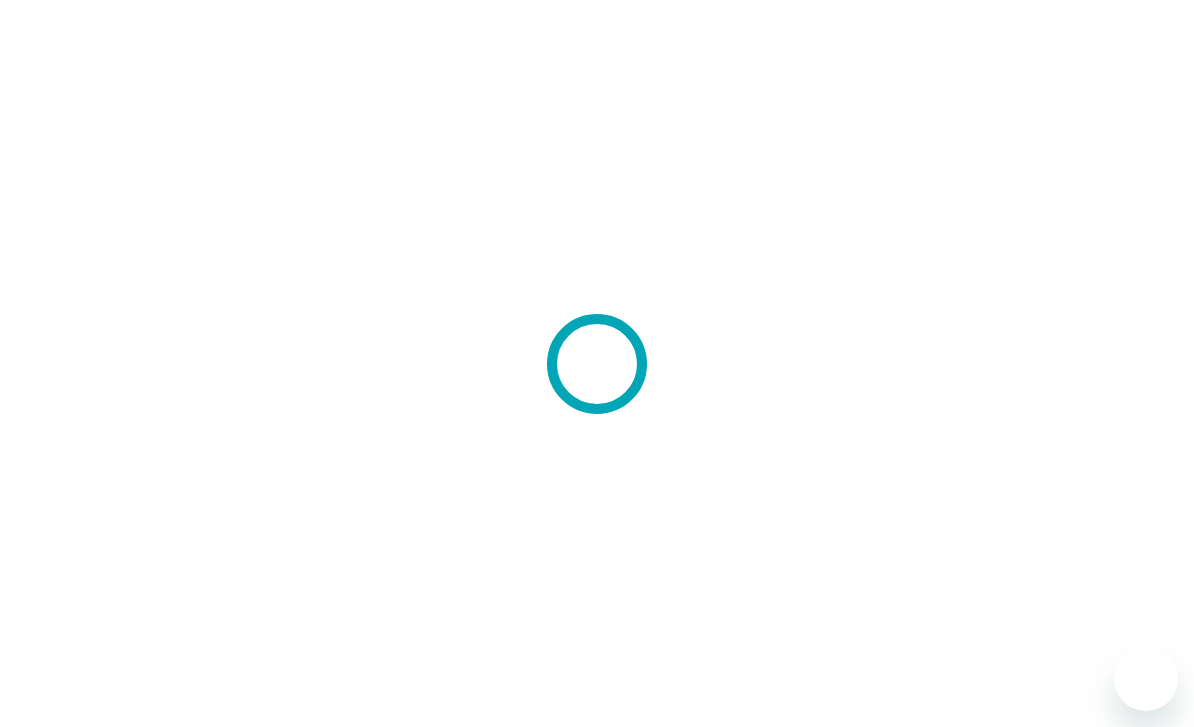 scroll, scrollTop: 0, scrollLeft: 0, axis: both 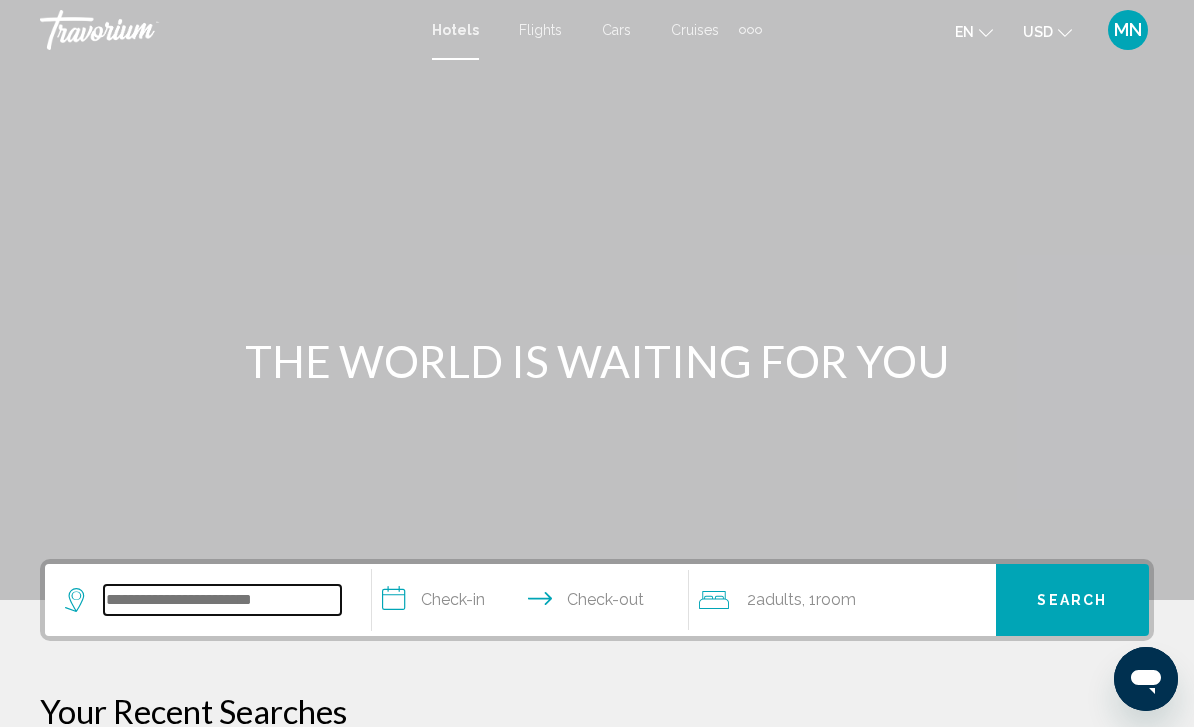 click at bounding box center [222, 600] 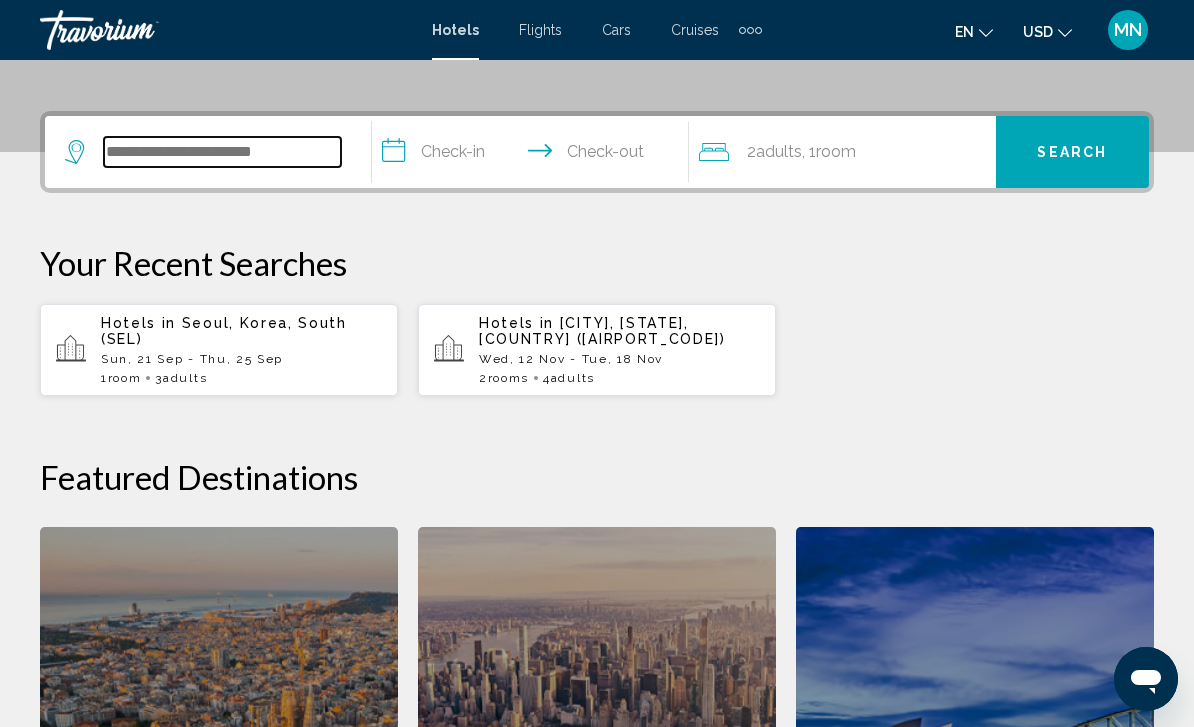 scroll, scrollTop: 494, scrollLeft: 0, axis: vertical 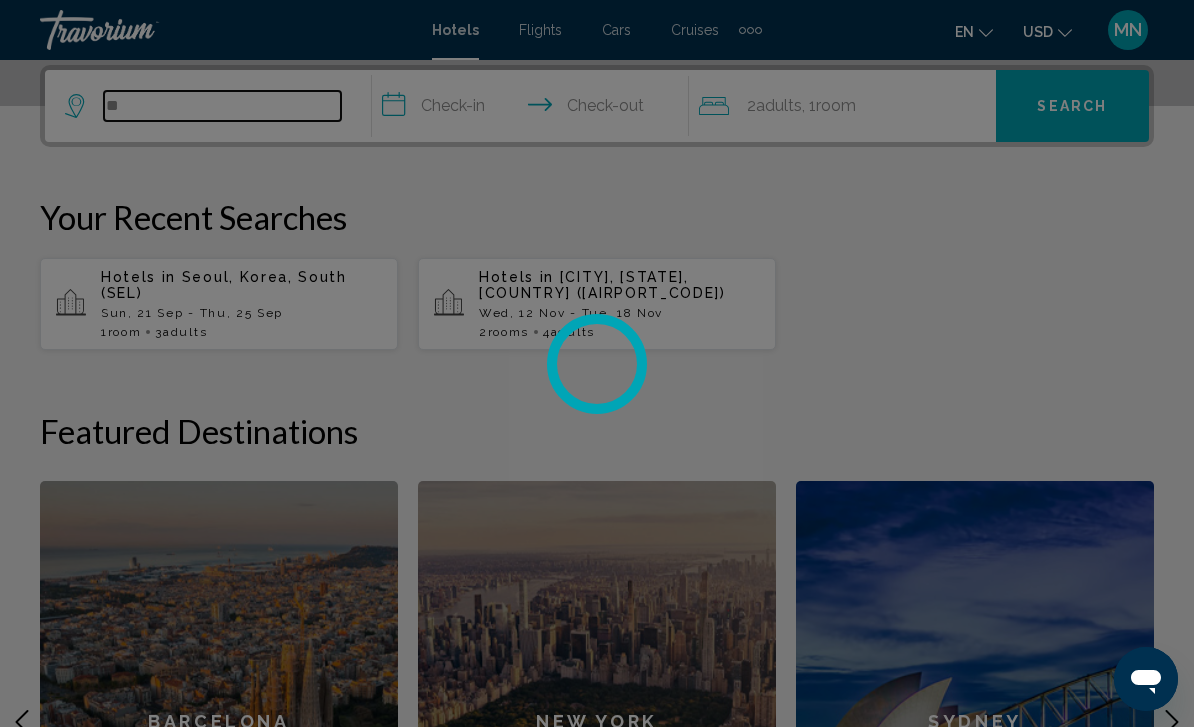 type on "*" 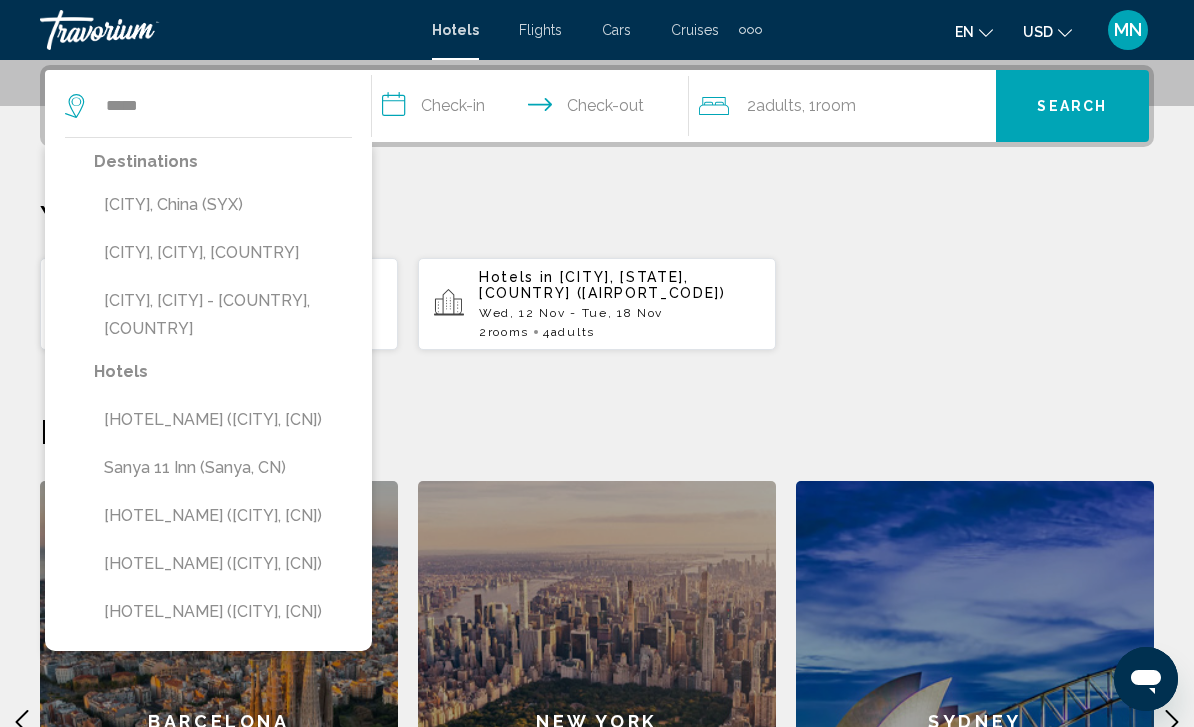 click on "[CITY], China (SYX)" at bounding box center (223, 205) 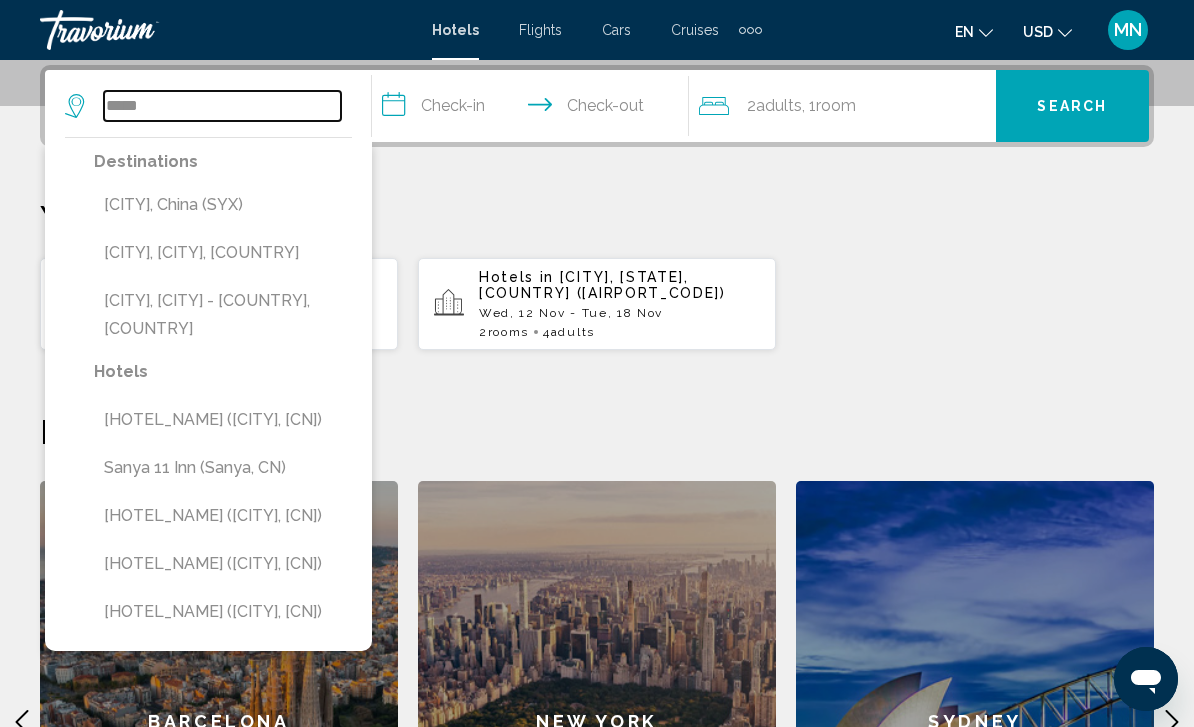 type on "**********" 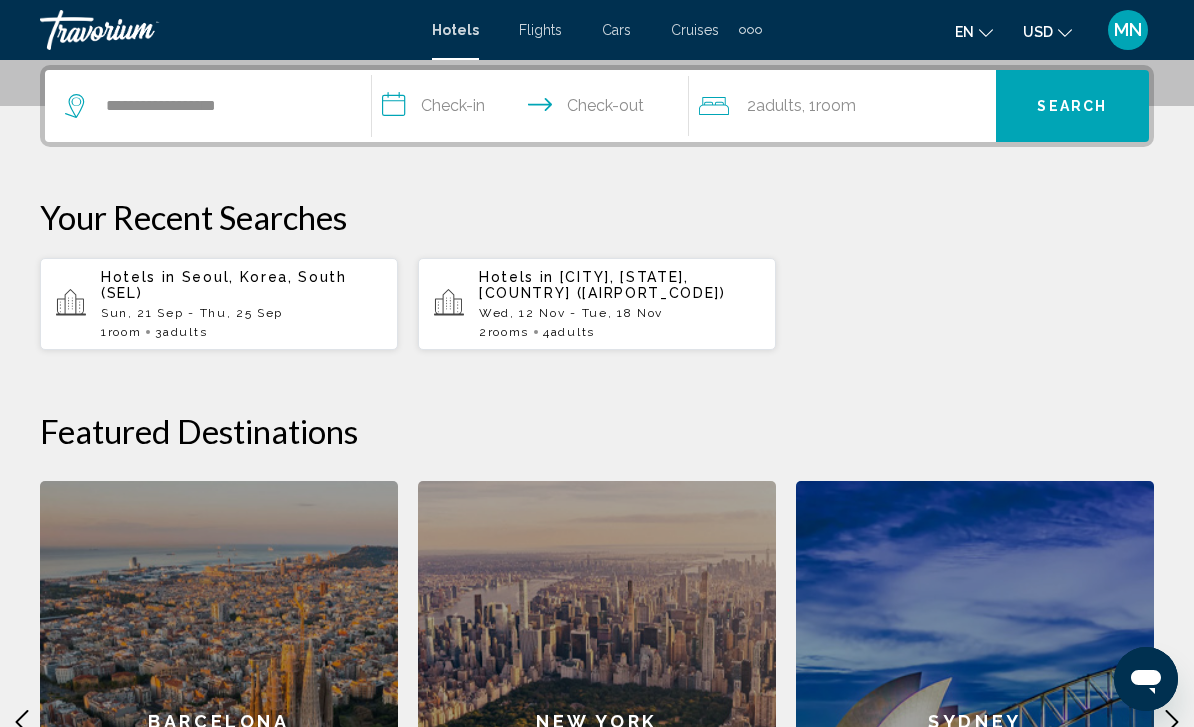 click on "**********" at bounding box center (534, 109) 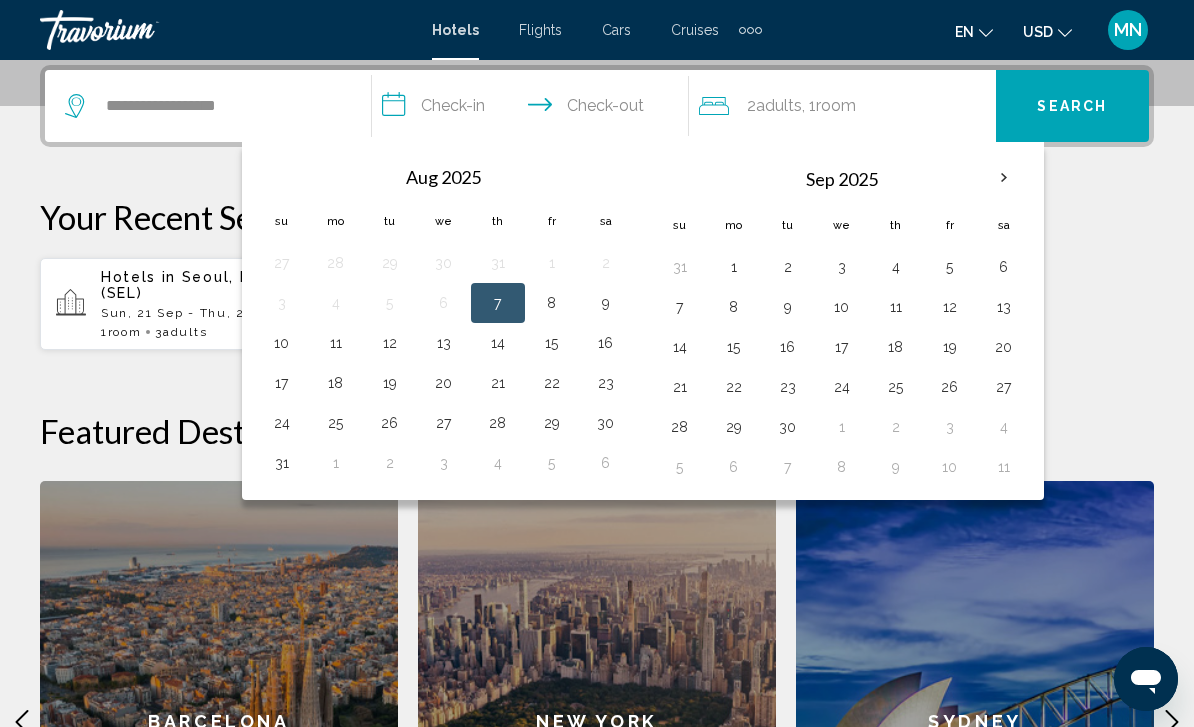 click at bounding box center (1004, 178) 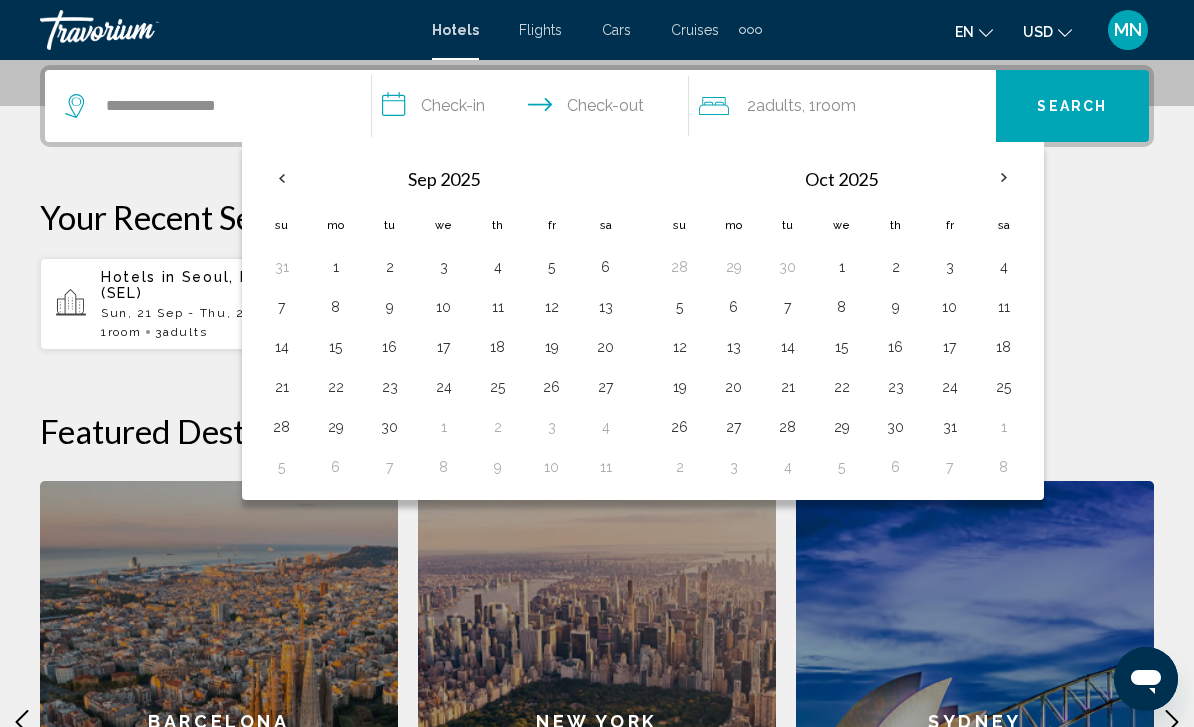 click at bounding box center [1004, 178] 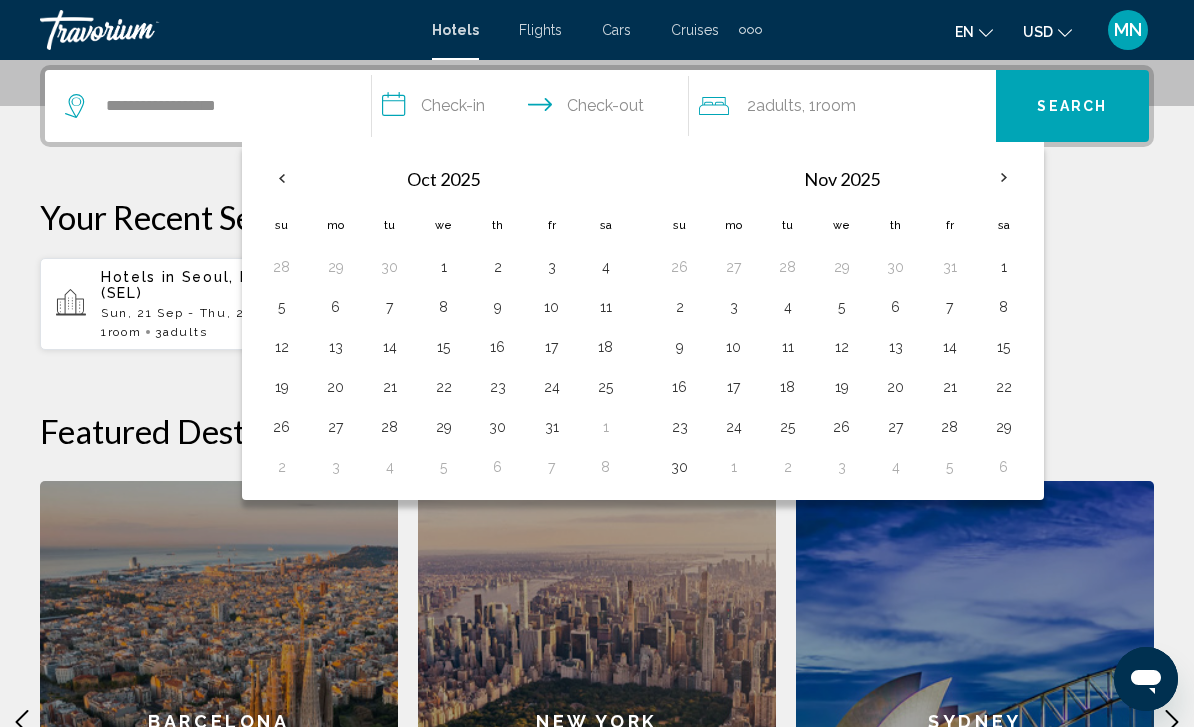 click on "18" at bounding box center [788, 387] 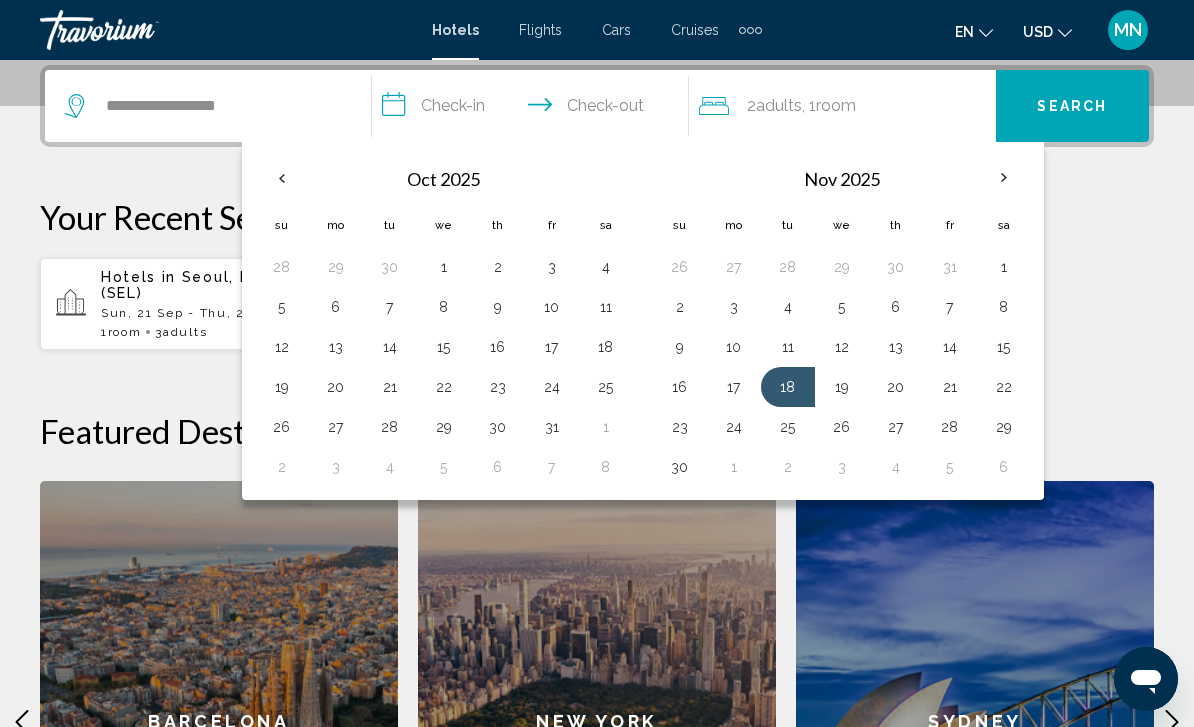 click on "23" at bounding box center (680, 427) 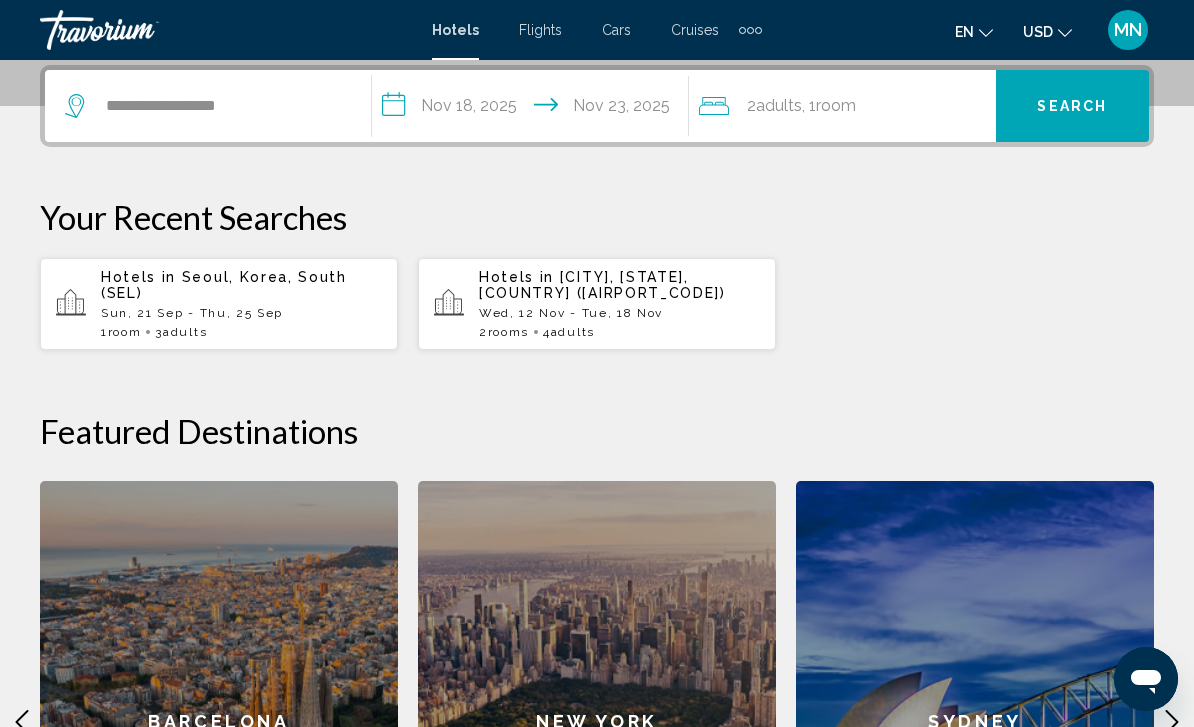 click on "Adults" 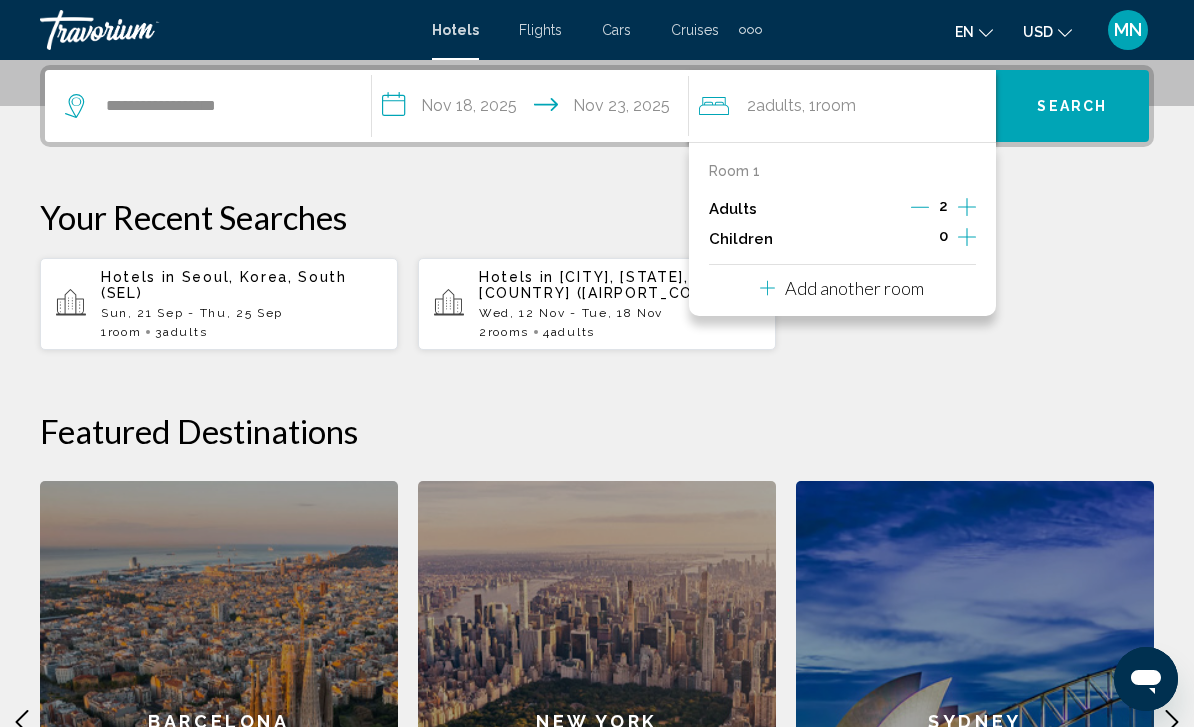 click 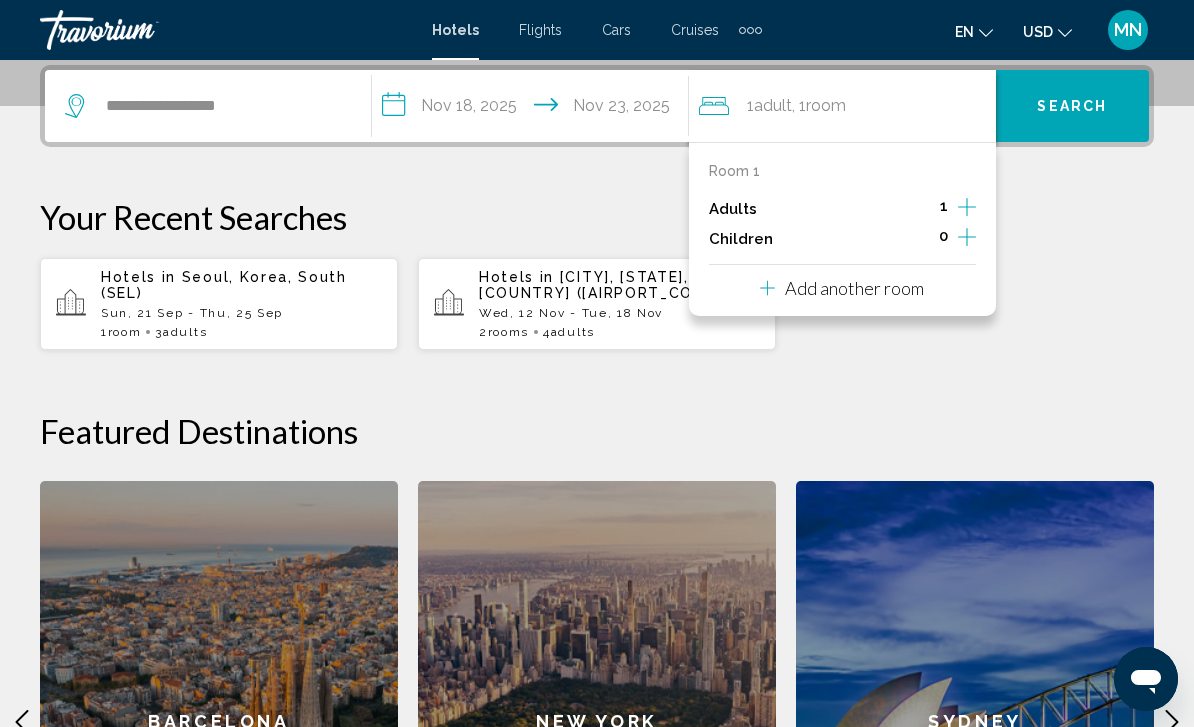 click 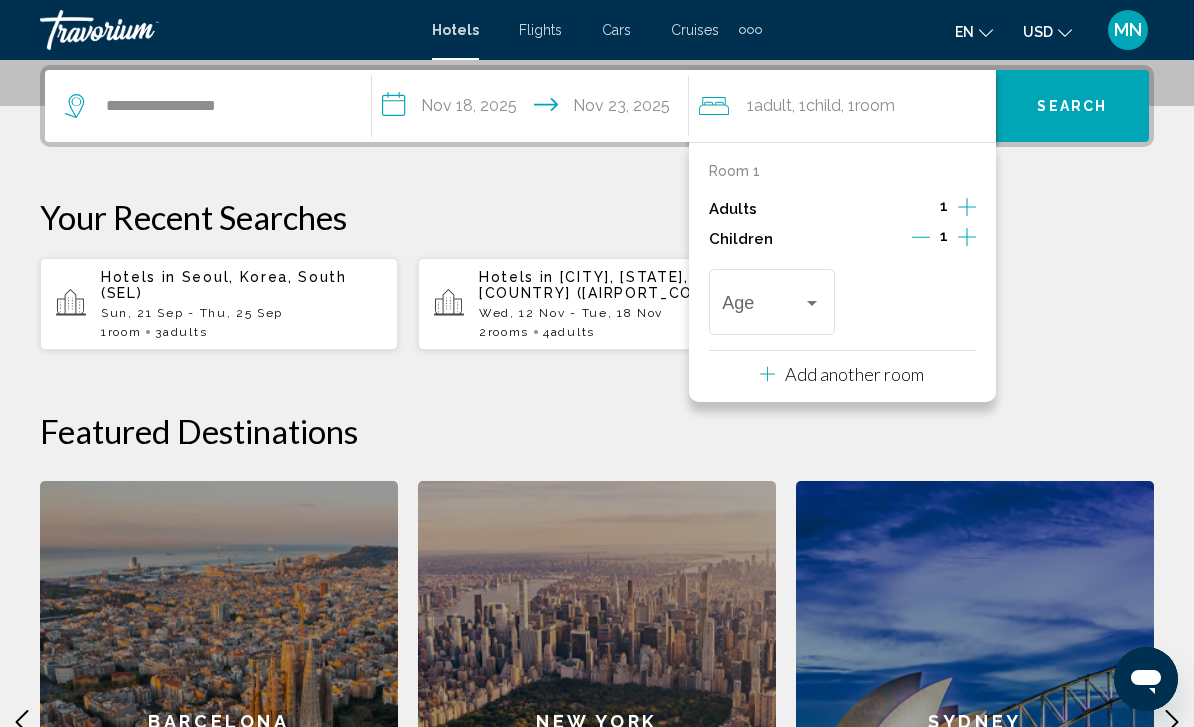 click at bounding box center (967, 239) 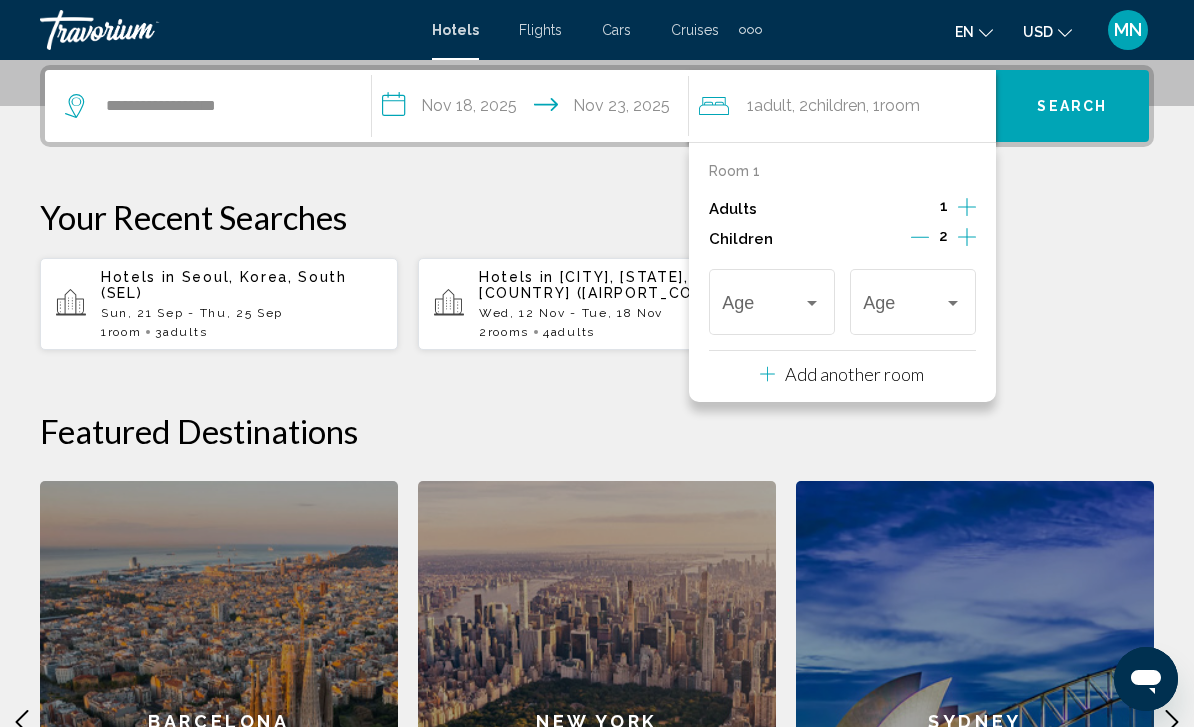click at bounding box center [812, 303] 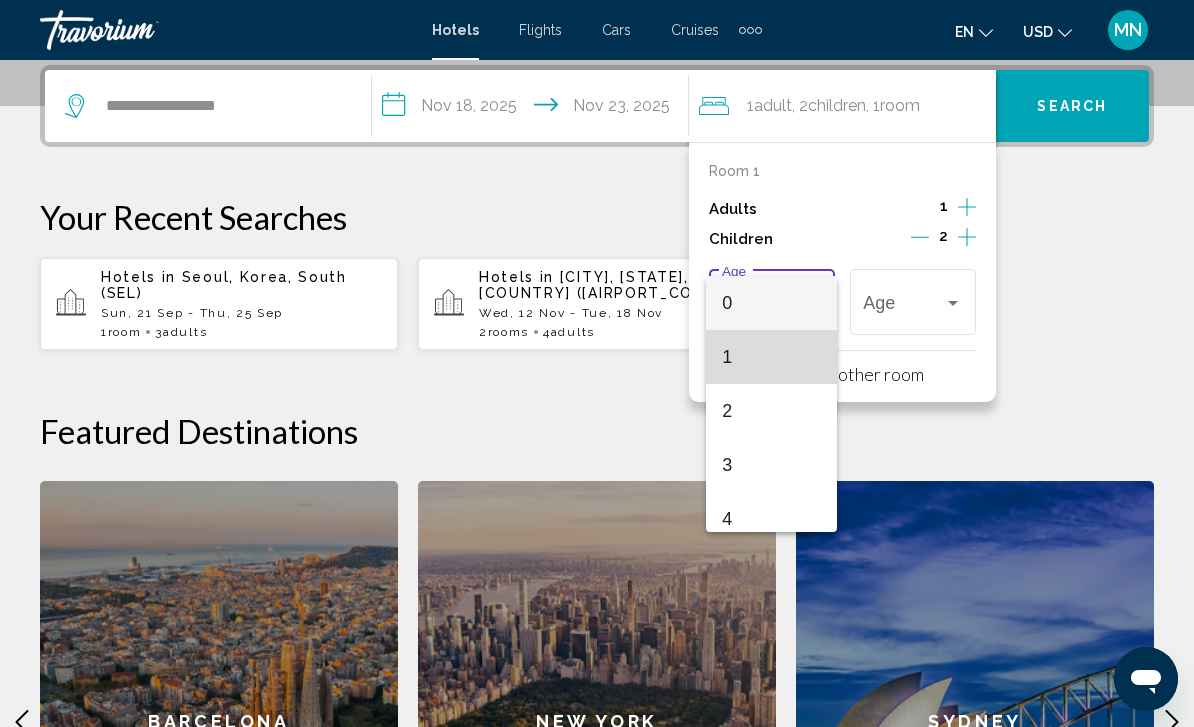 click on "1" at bounding box center (771, 357) 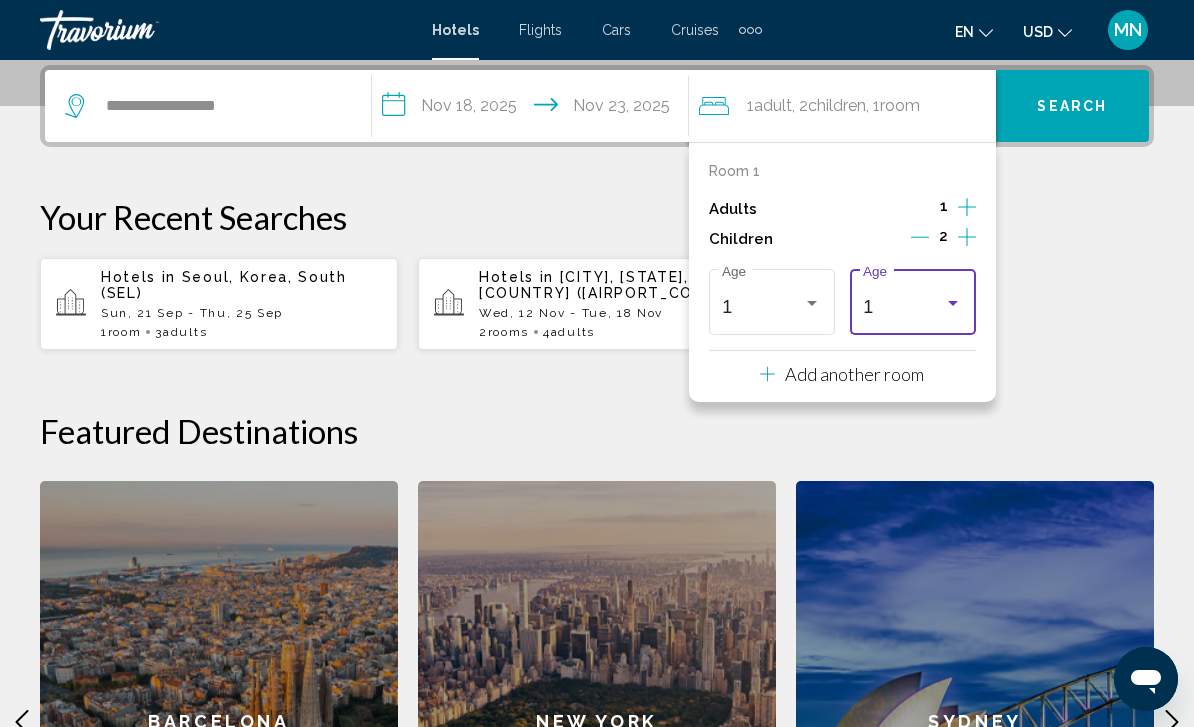 click on "1 Age" at bounding box center [913, 299] 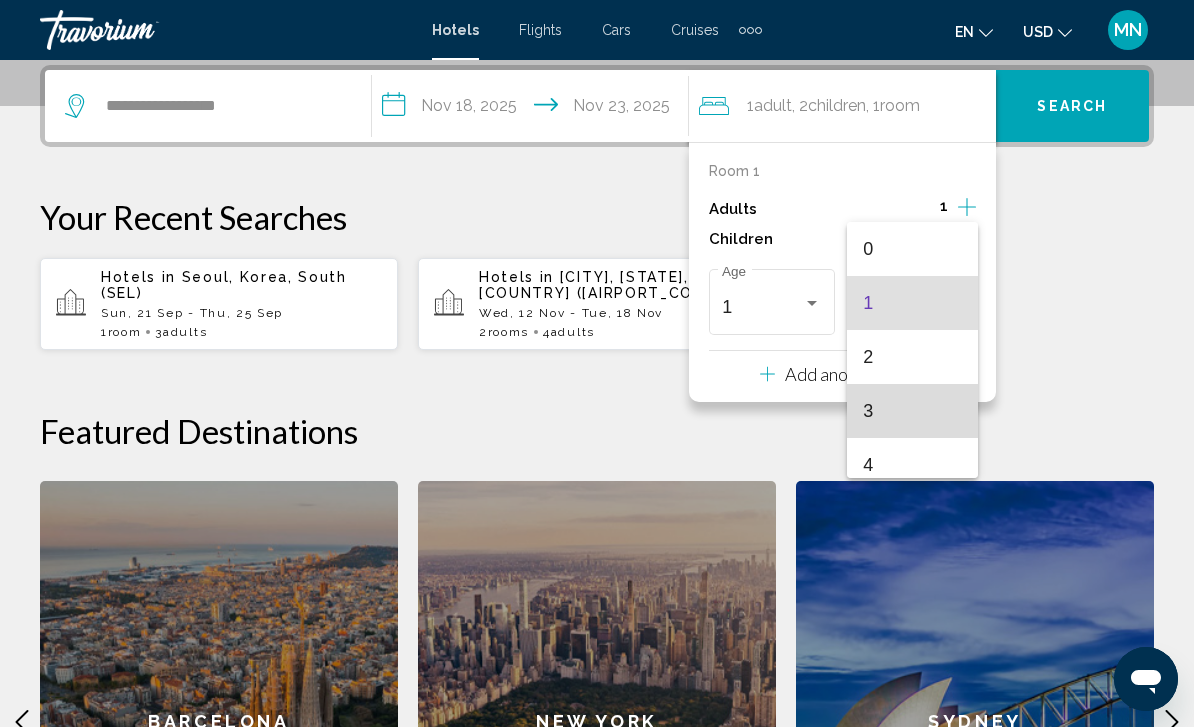 click on "3" at bounding box center [912, 411] 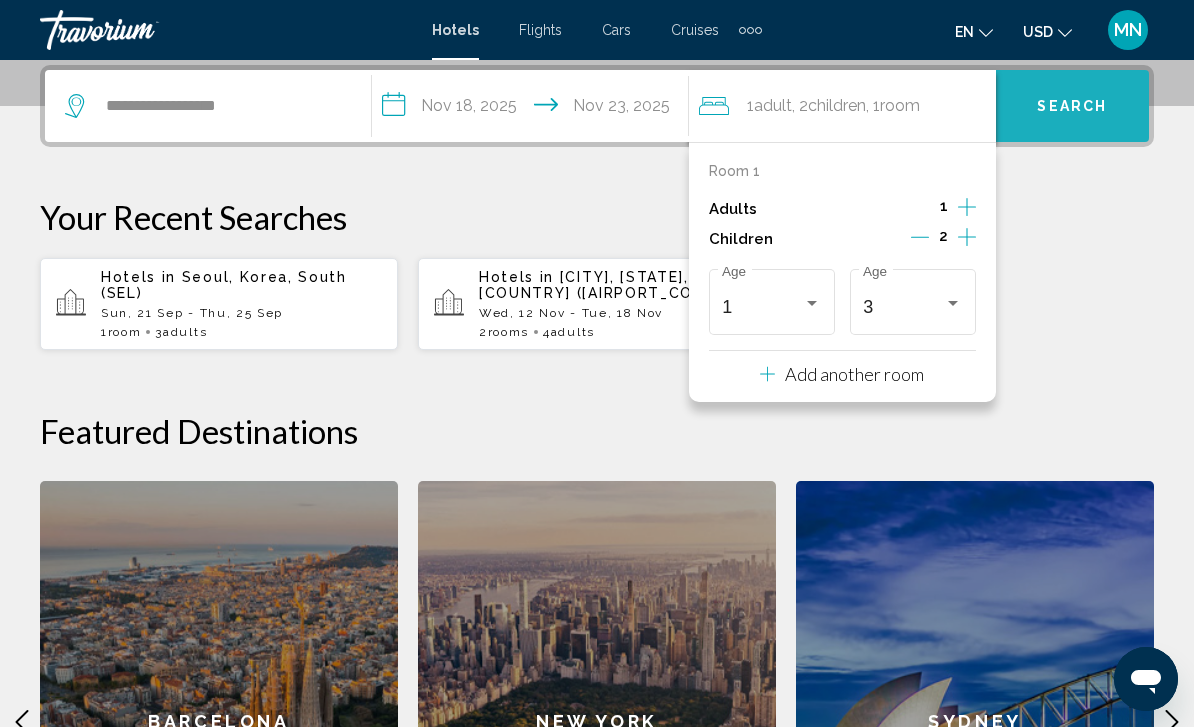 click on "Search" at bounding box center [1072, 107] 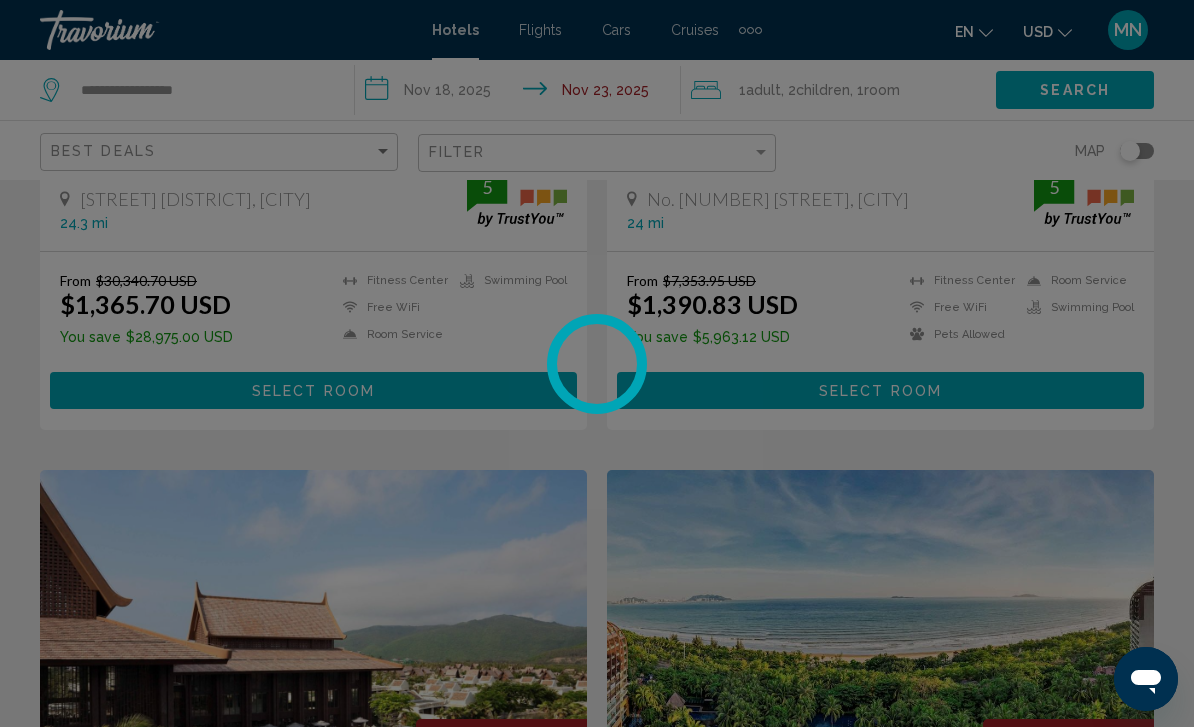scroll, scrollTop: 0, scrollLeft: 0, axis: both 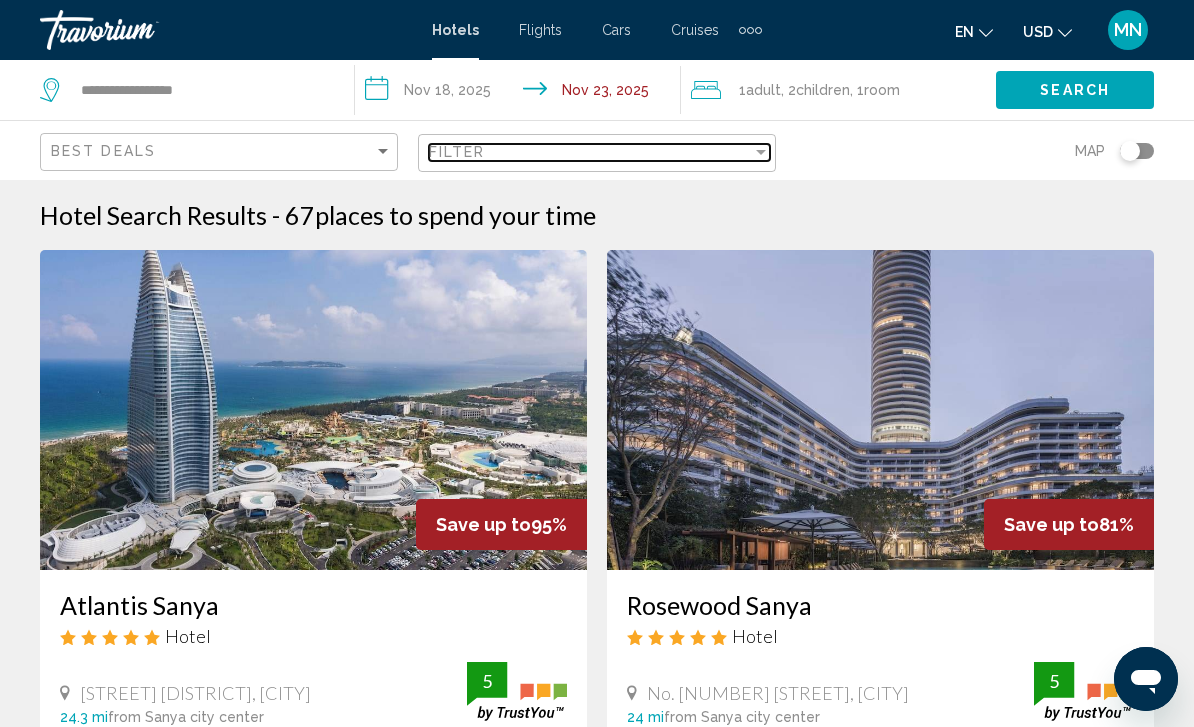 click on "Filter" at bounding box center [590, 152] 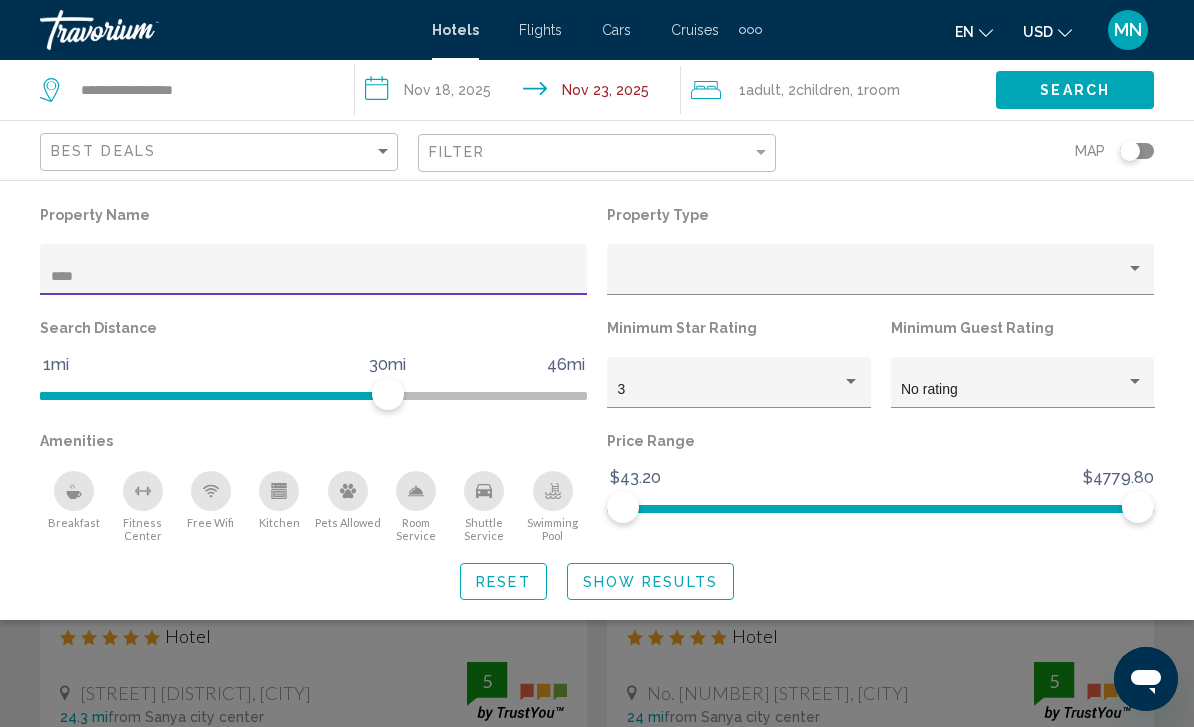 type on "*****" 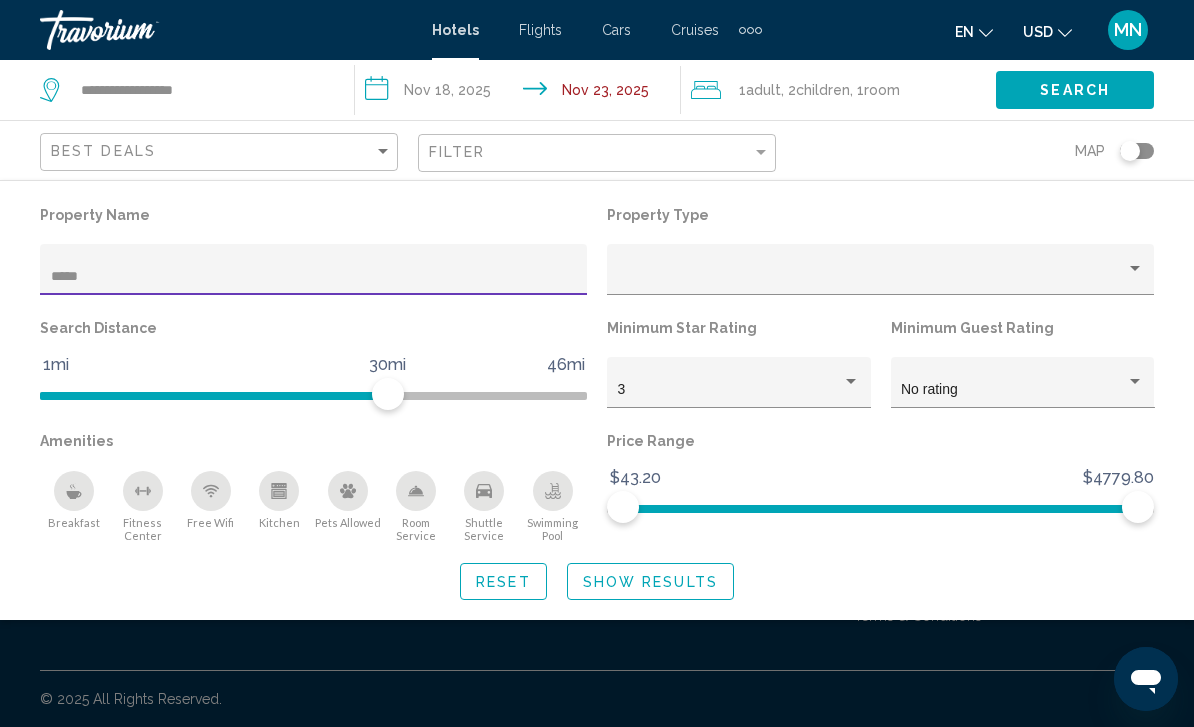 click on "Show Results" 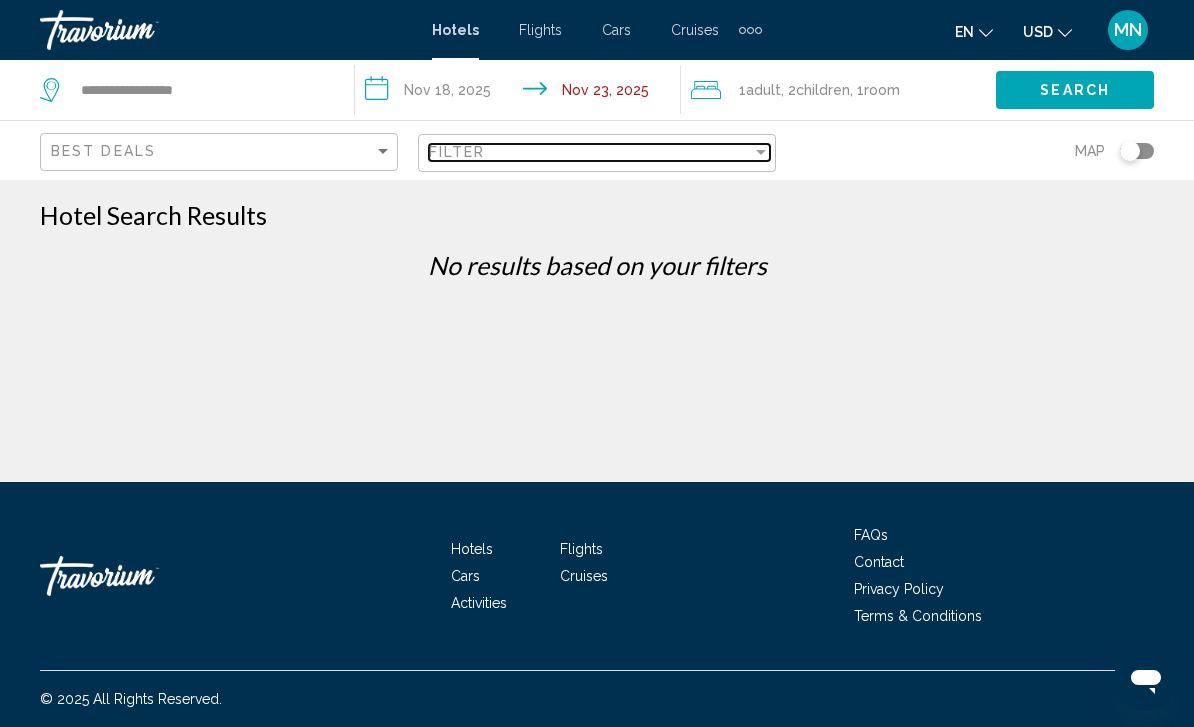 click on "Filter" at bounding box center [590, 152] 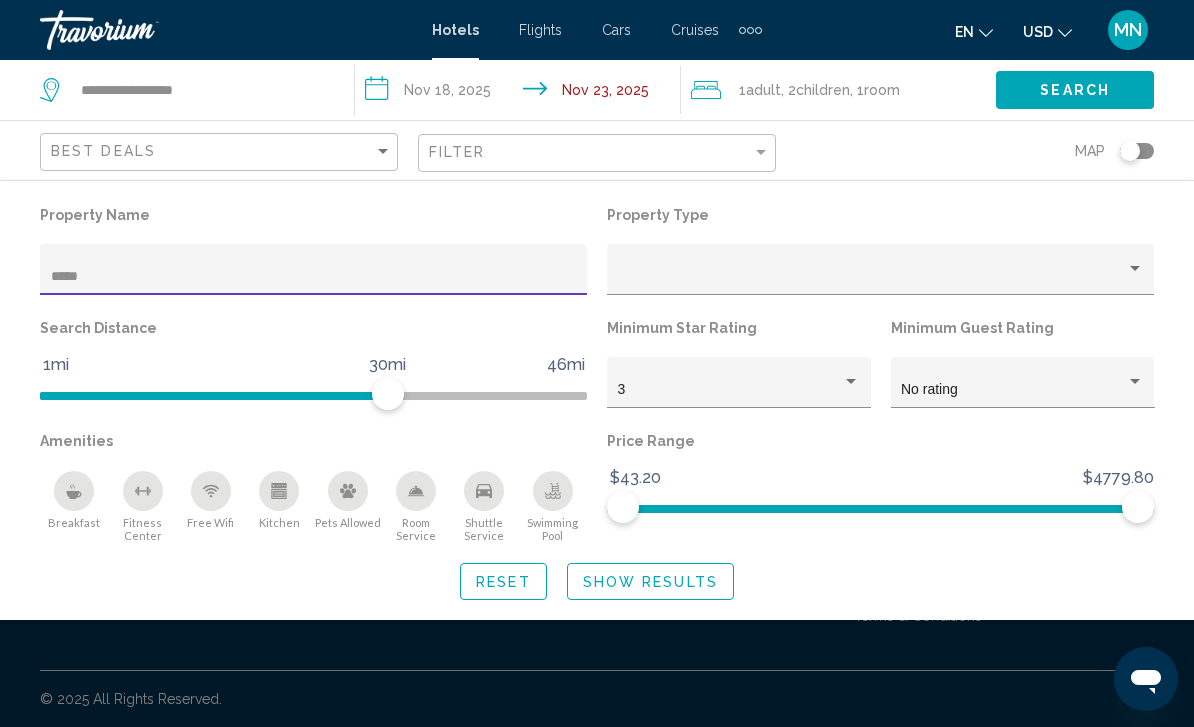 click on "*****" at bounding box center [314, 277] 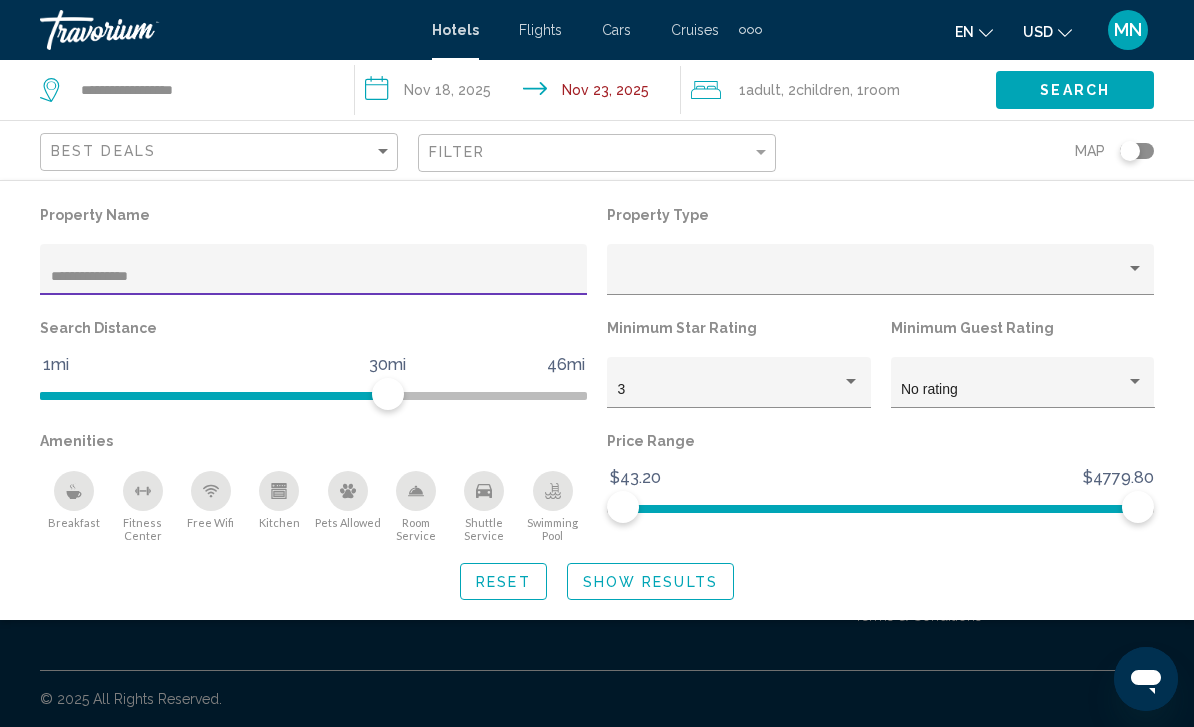 type on "**********" 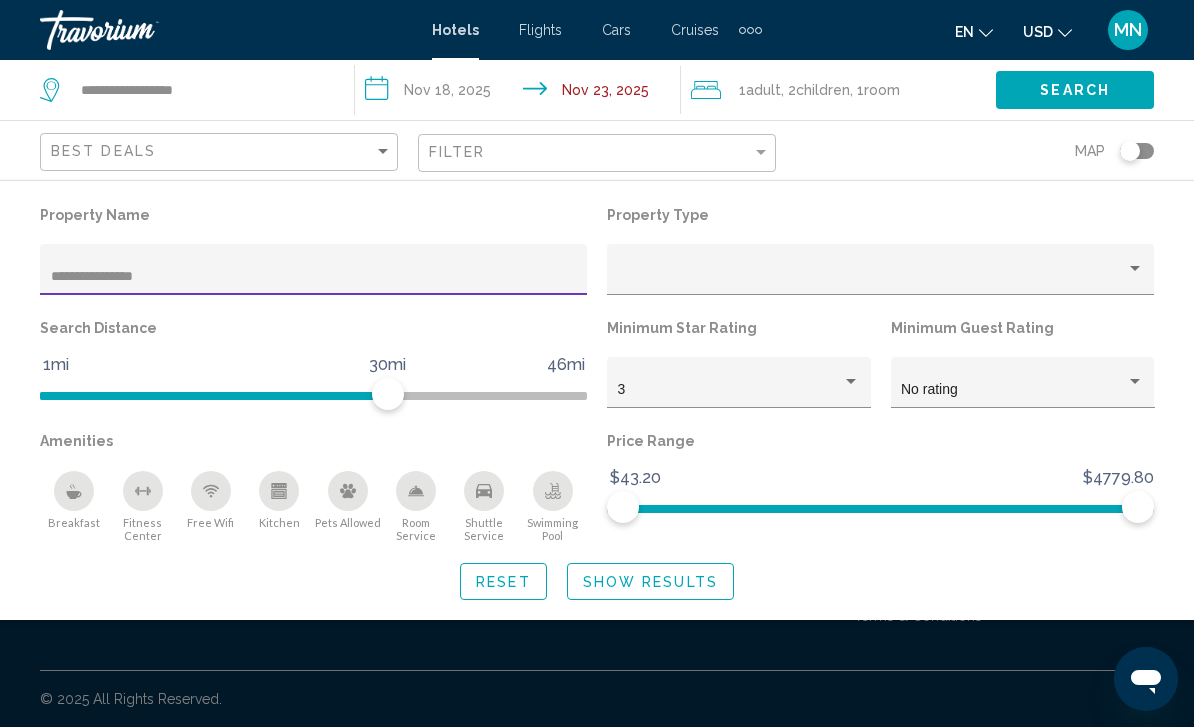 click on "Show Results" 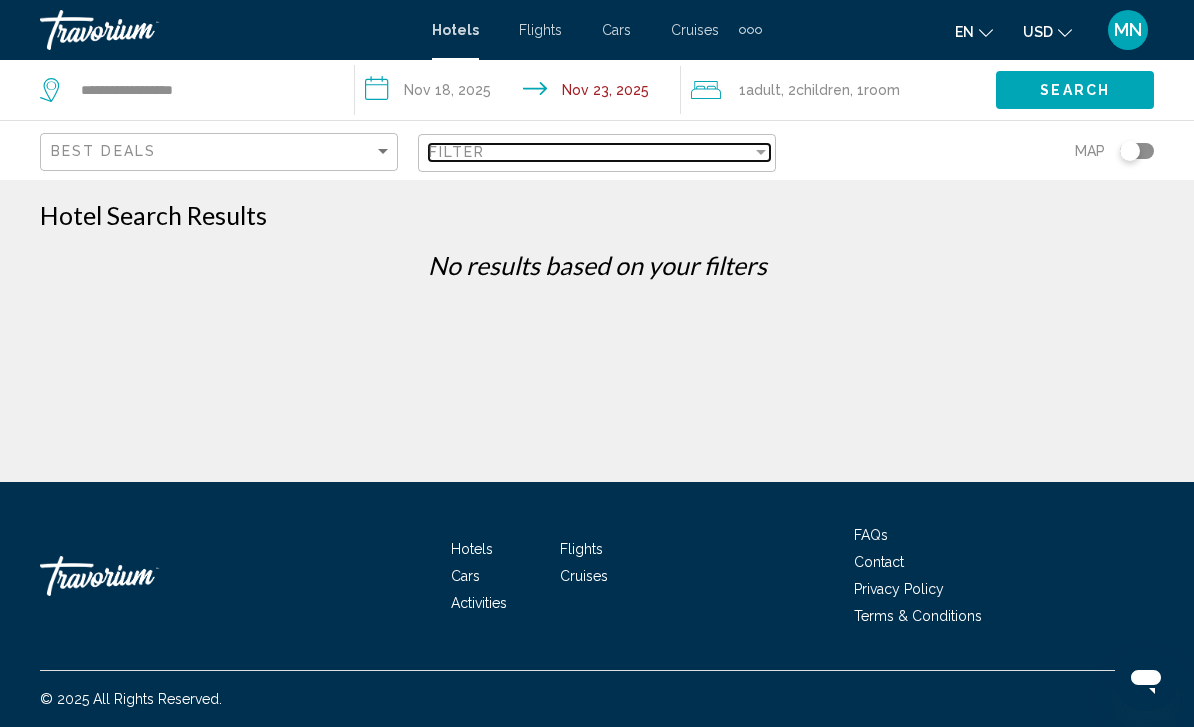 click on "Filter" at bounding box center (590, 152) 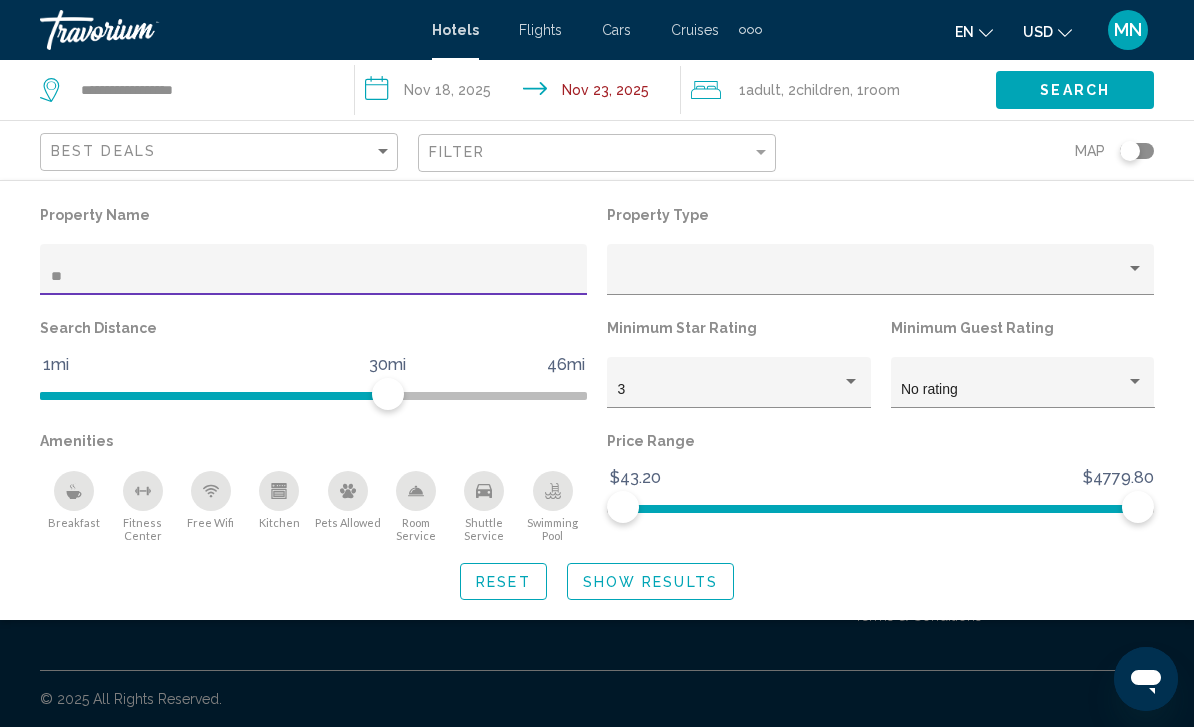 type on "*" 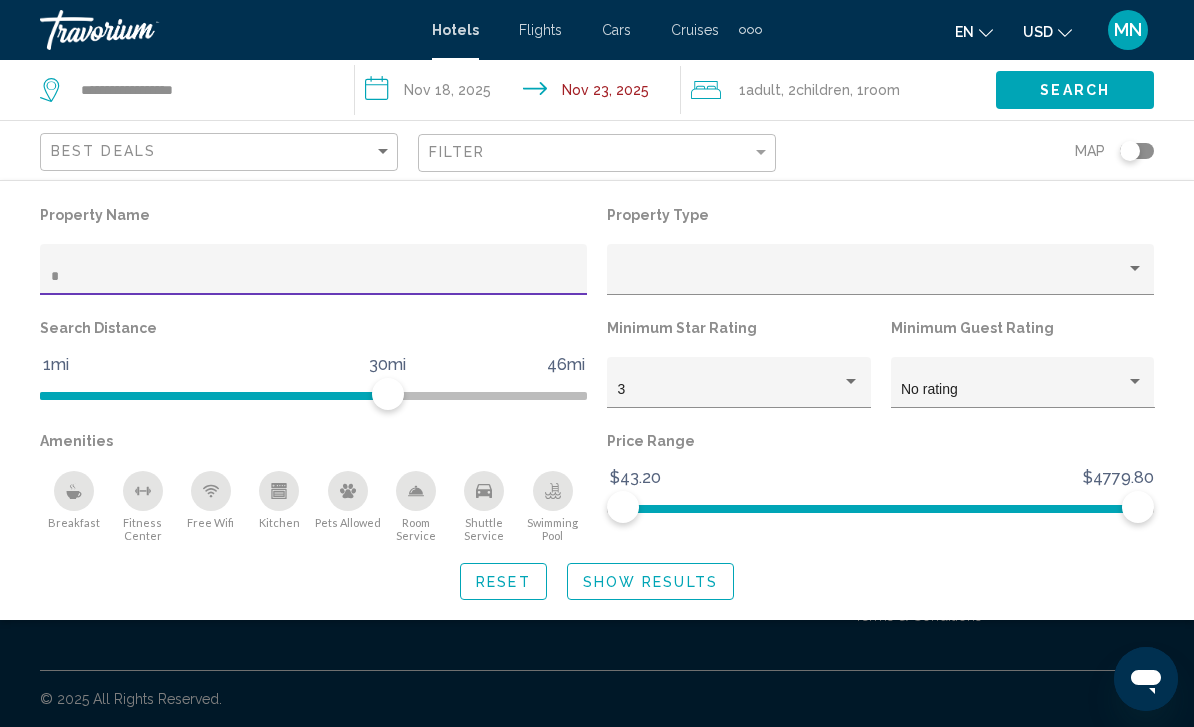 type 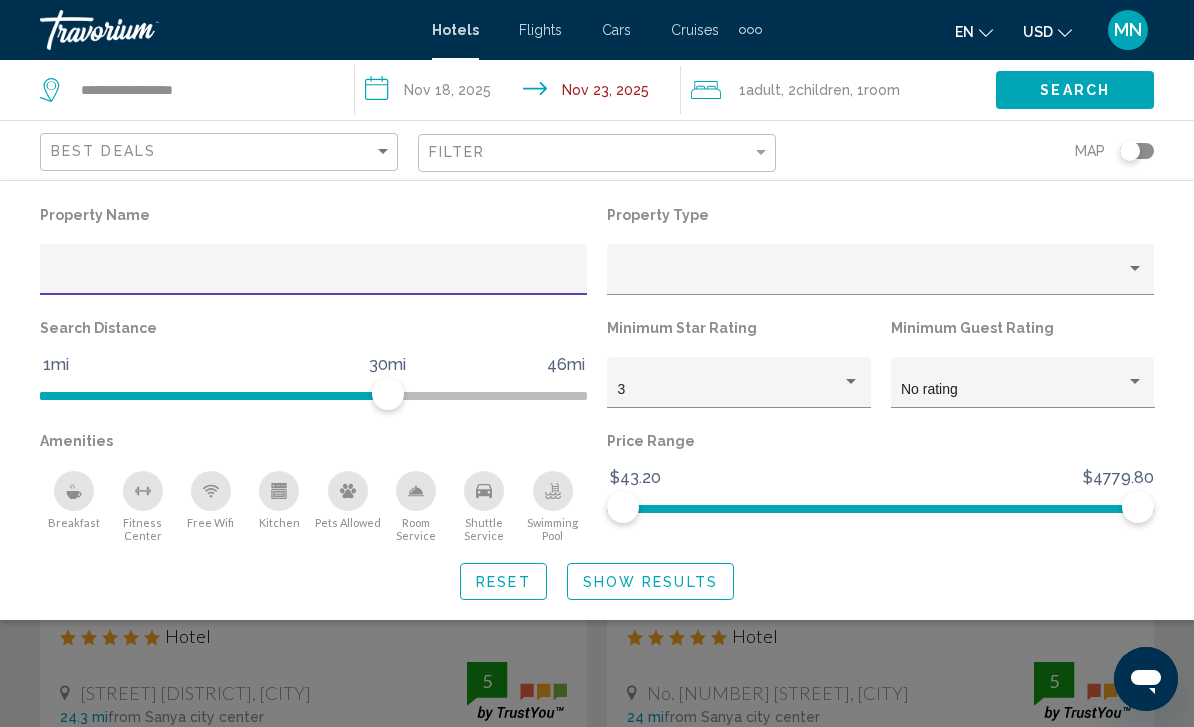 click on "Show Results" 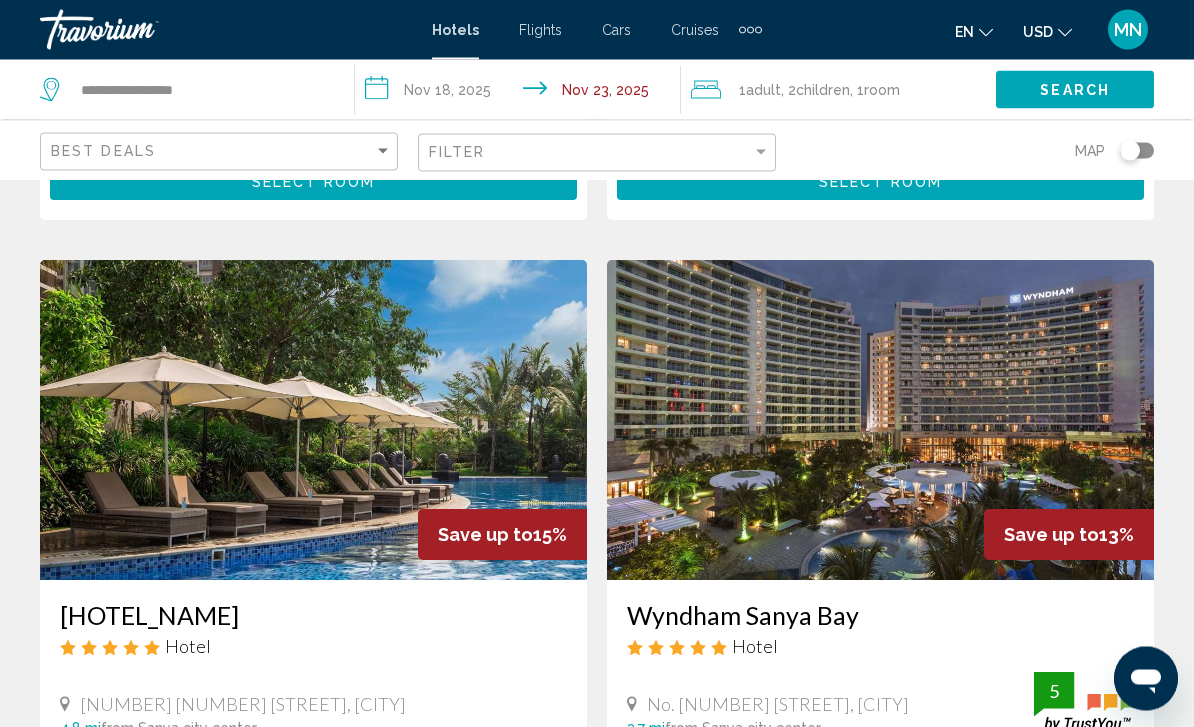 scroll, scrollTop: 2855, scrollLeft: 0, axis: vertical 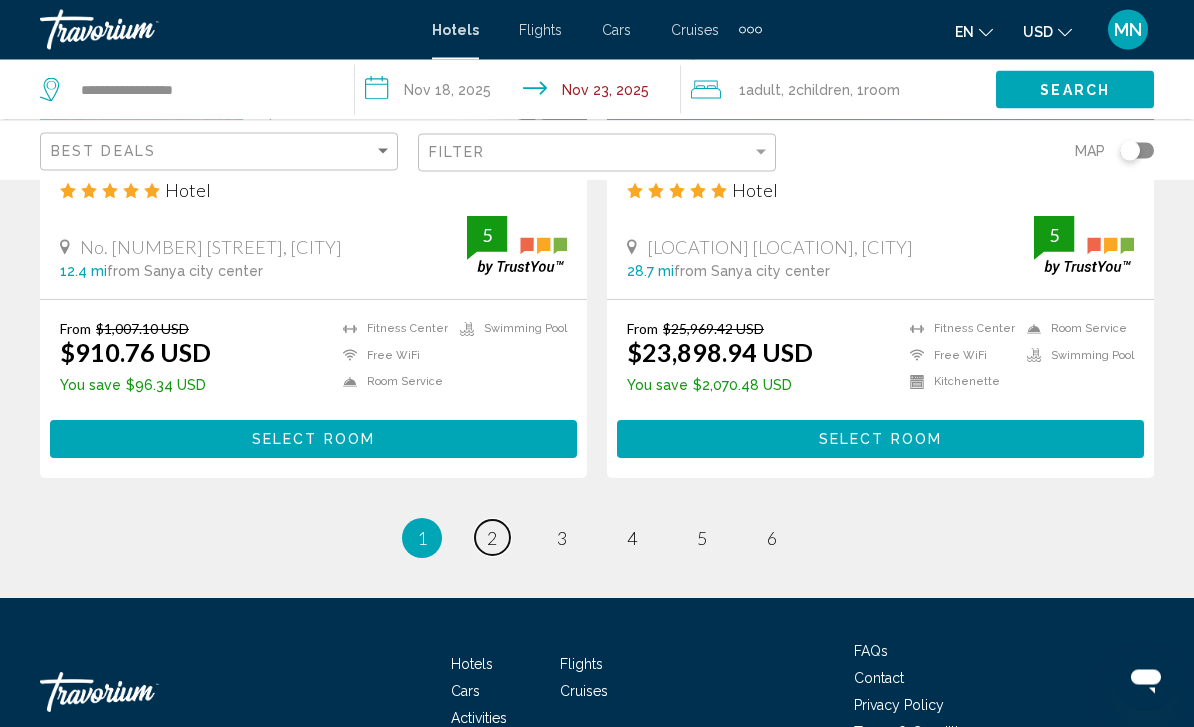 click on "2" at bounding box center [492, 539] 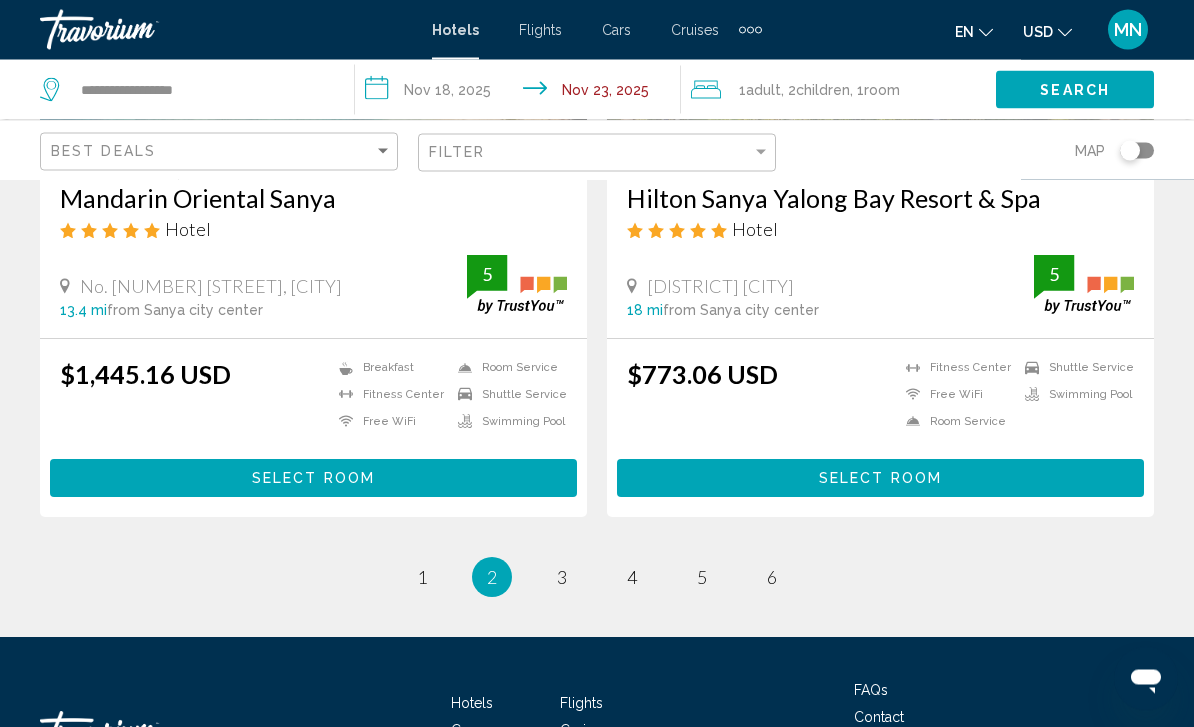 scroll, scrollTop: 4077, scrollLeft: 0, axis: vertical 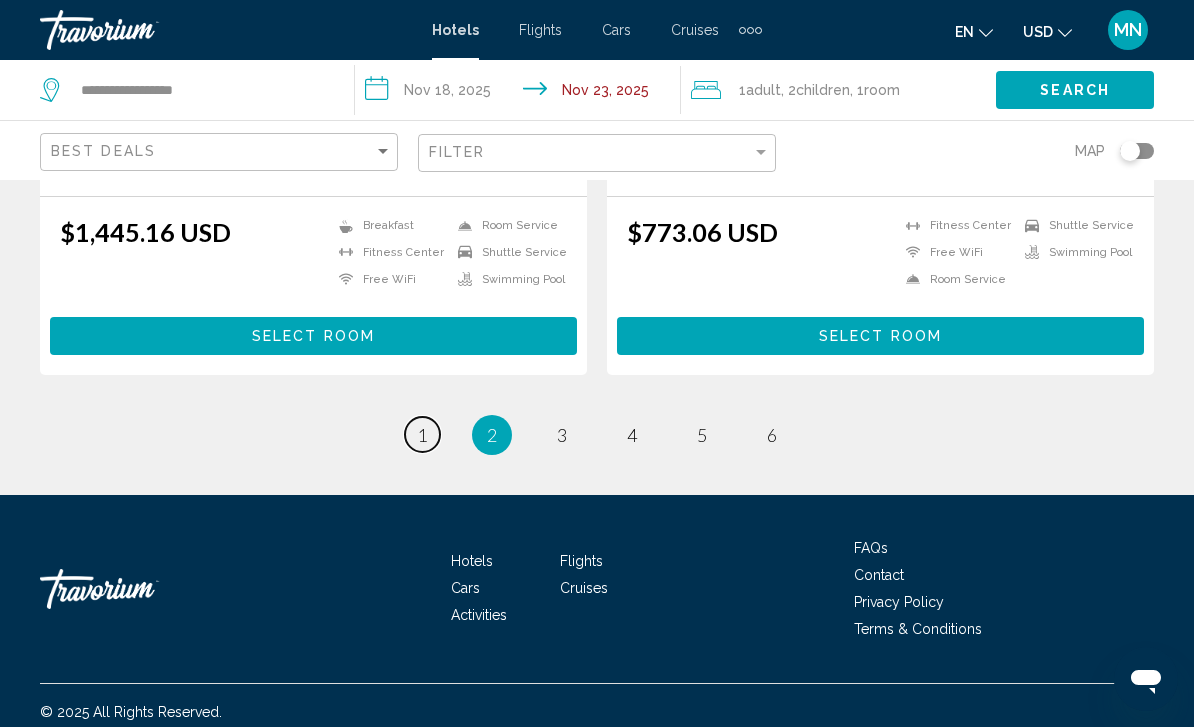 click on "page  1" at bounding box center (422, 434) 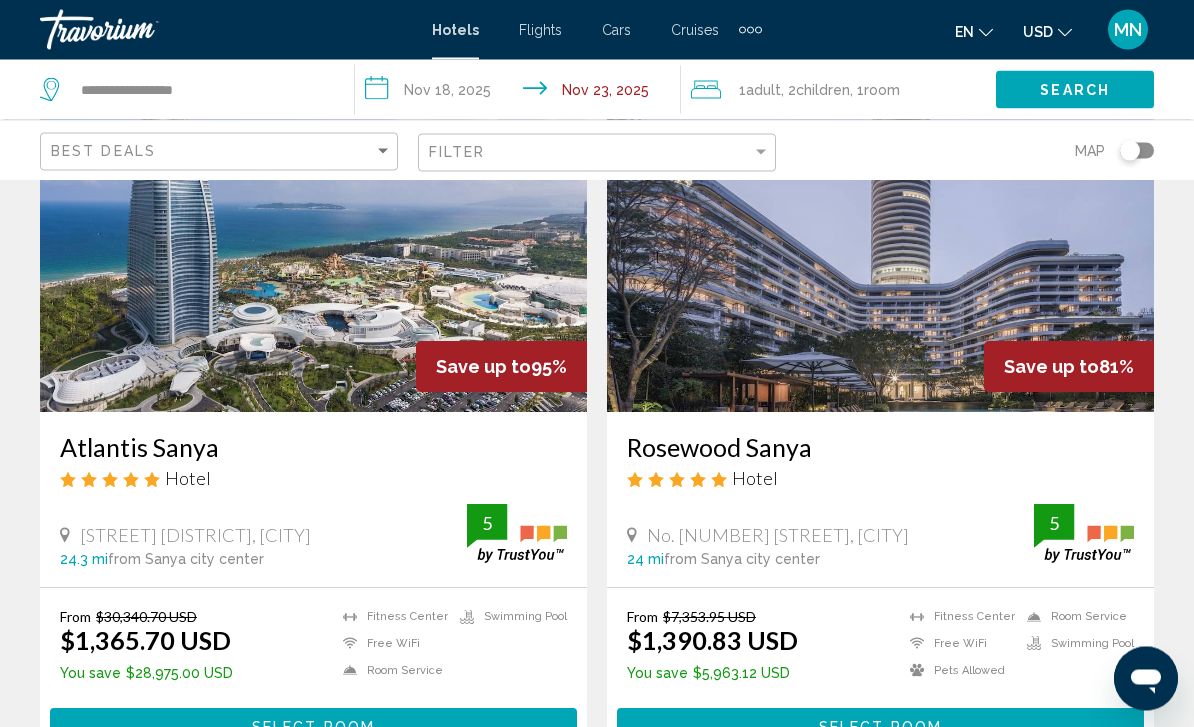 scroll, scrollTop: 158, scrollLeft: 0, axis: vertical 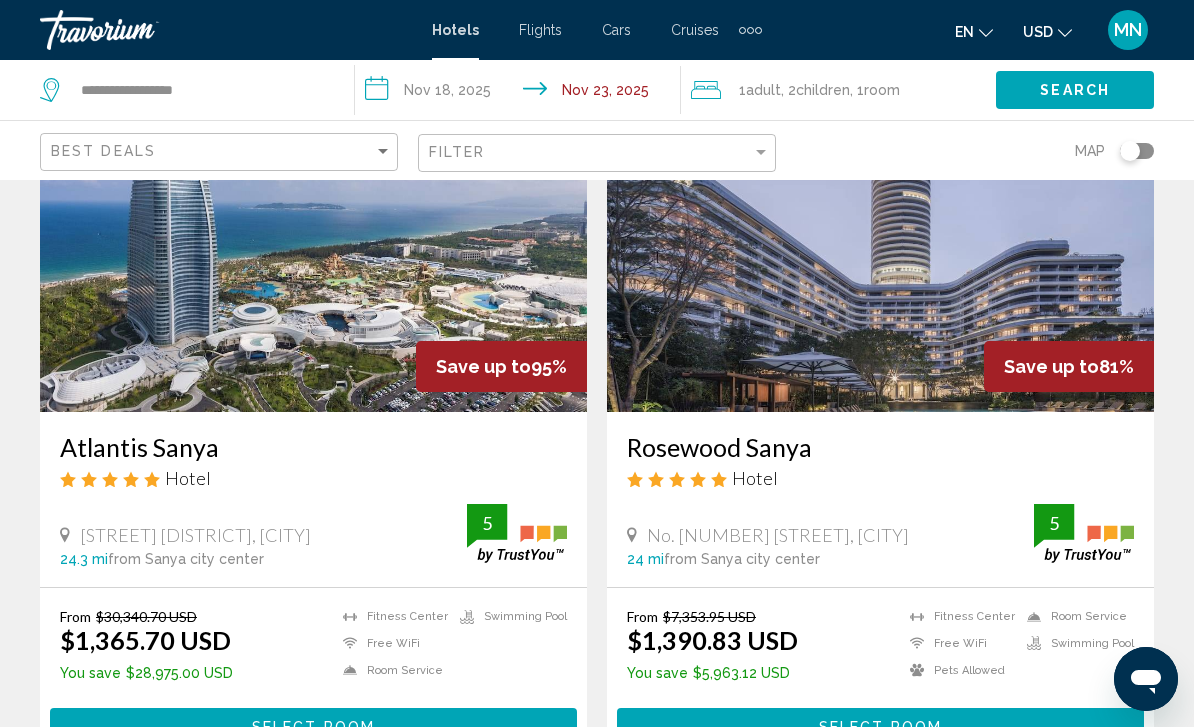 click on "Select Room" at bounding box center [313, 726] 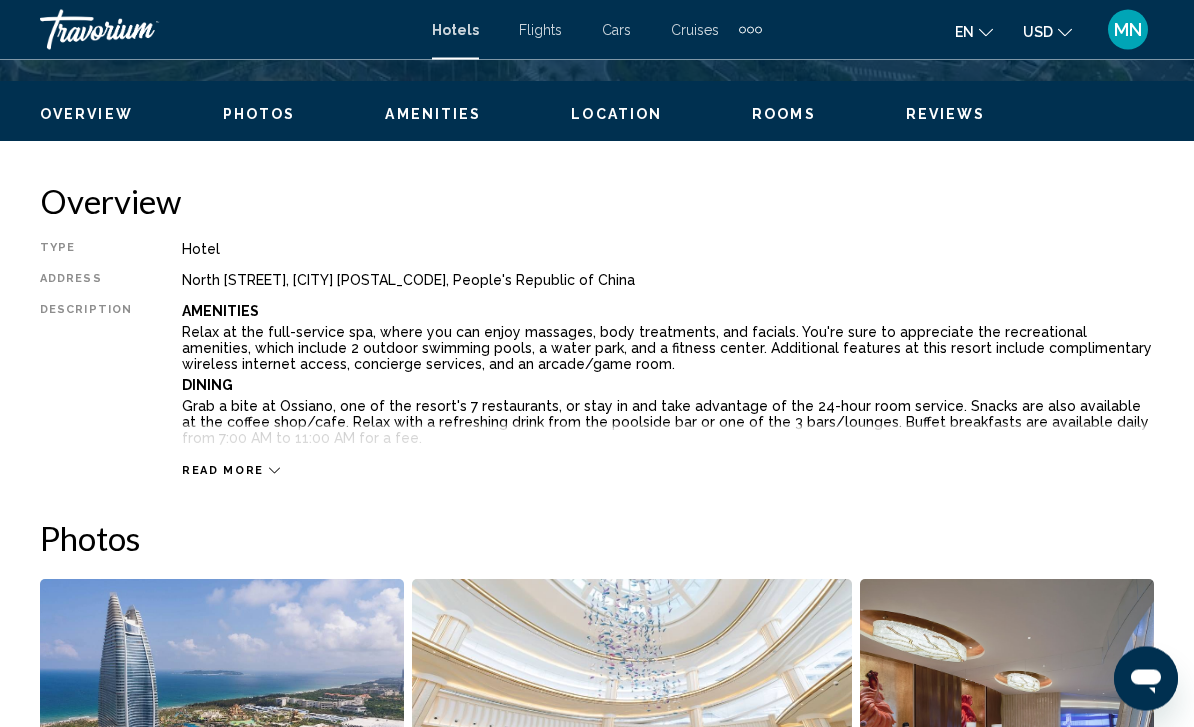 scroll, scrollTop: 849, scrollLeft: 0, axis: vertical 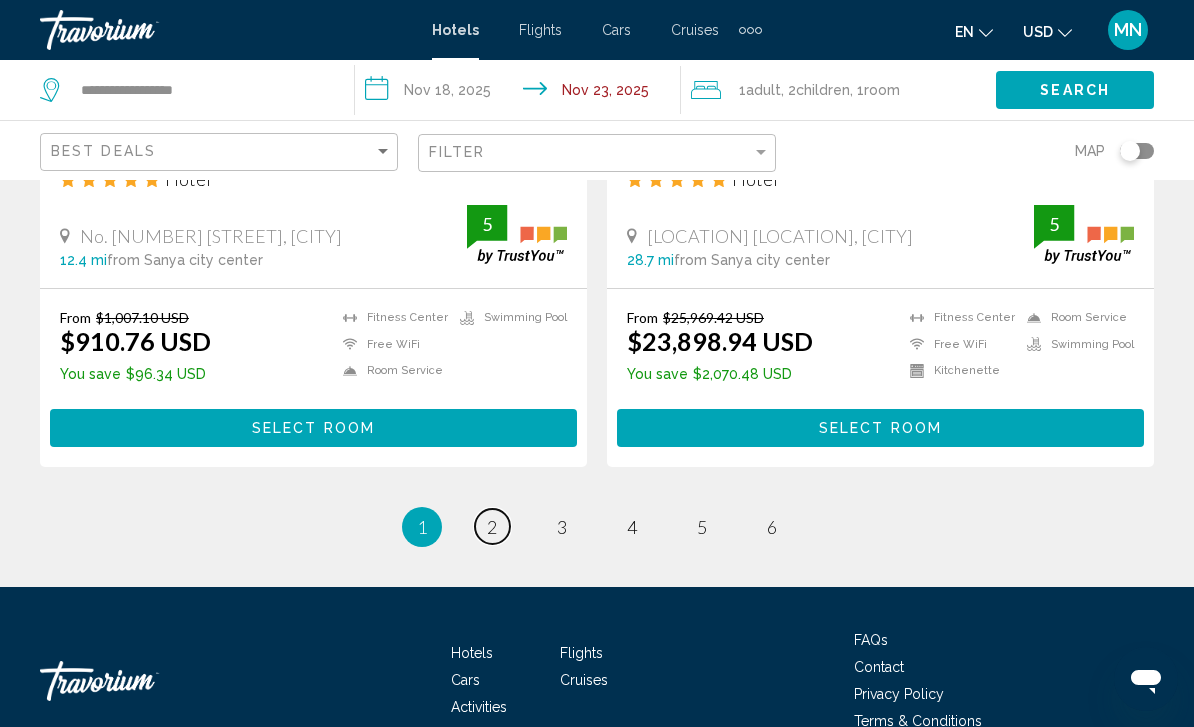 click on "page  2" at bounding box center [492, 526] 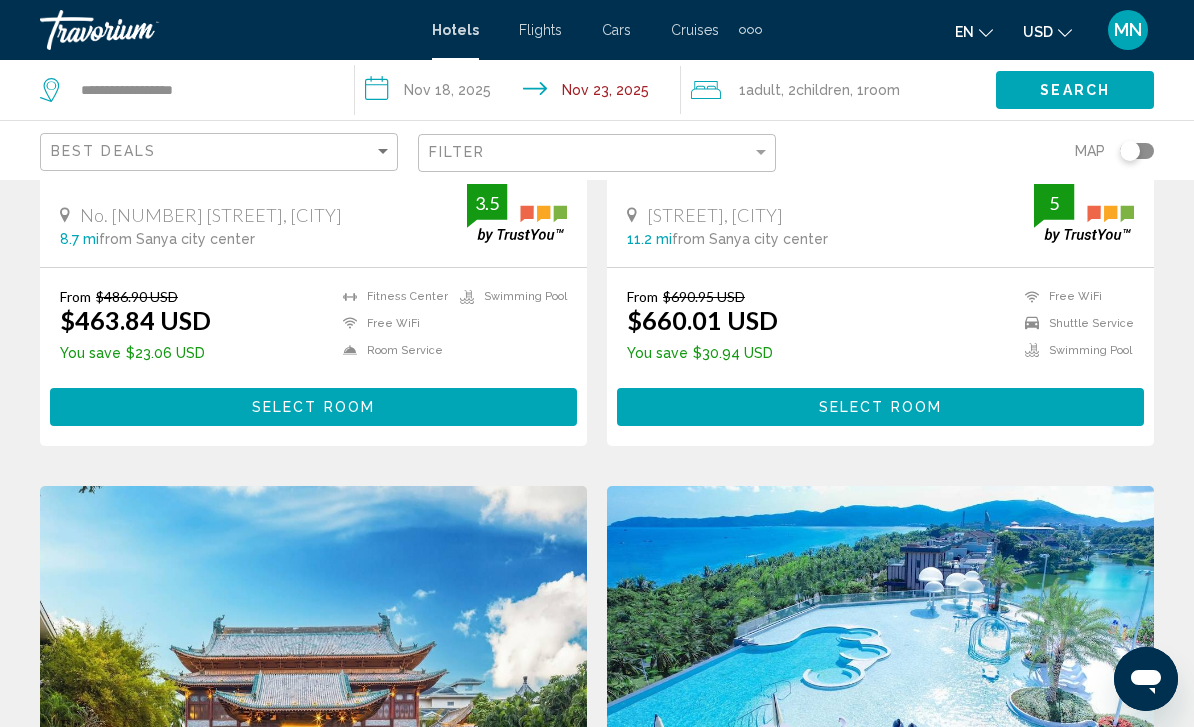 scroll, scrollTop: 0, scrollLeft: 0, axis: both 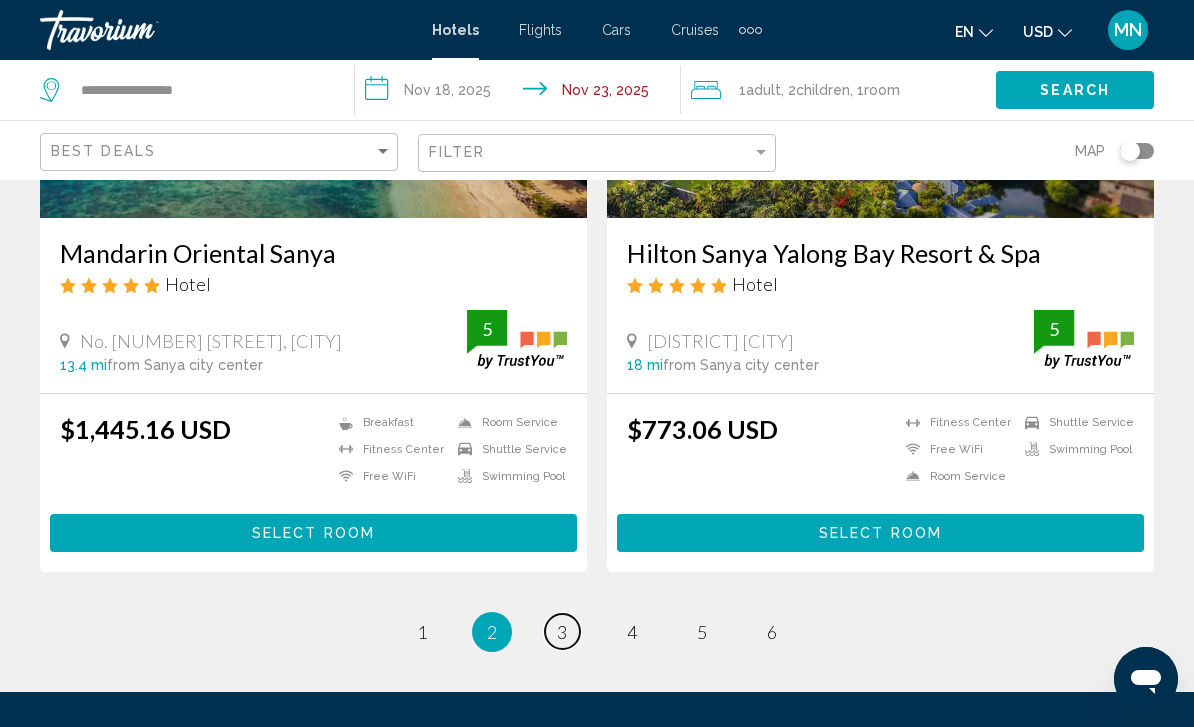 click on "page  3" at bounding box center (562, 631) 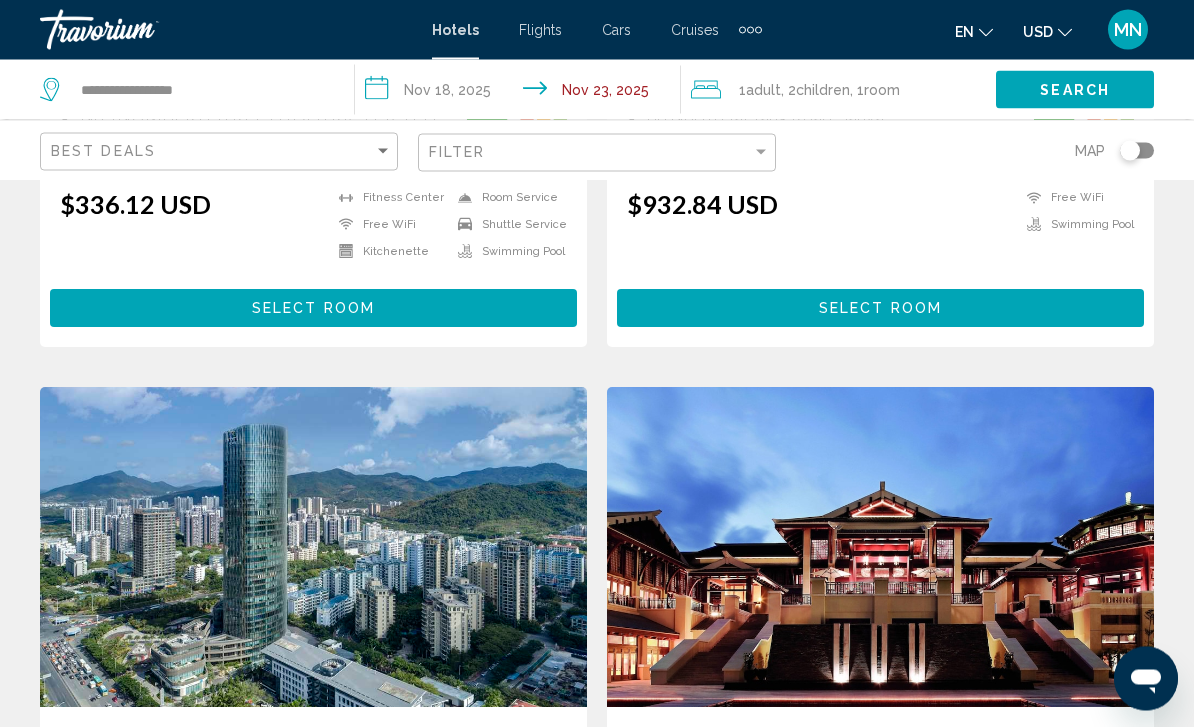 scroll, scrollTop: 0, scrollLeft: 0, axis: both 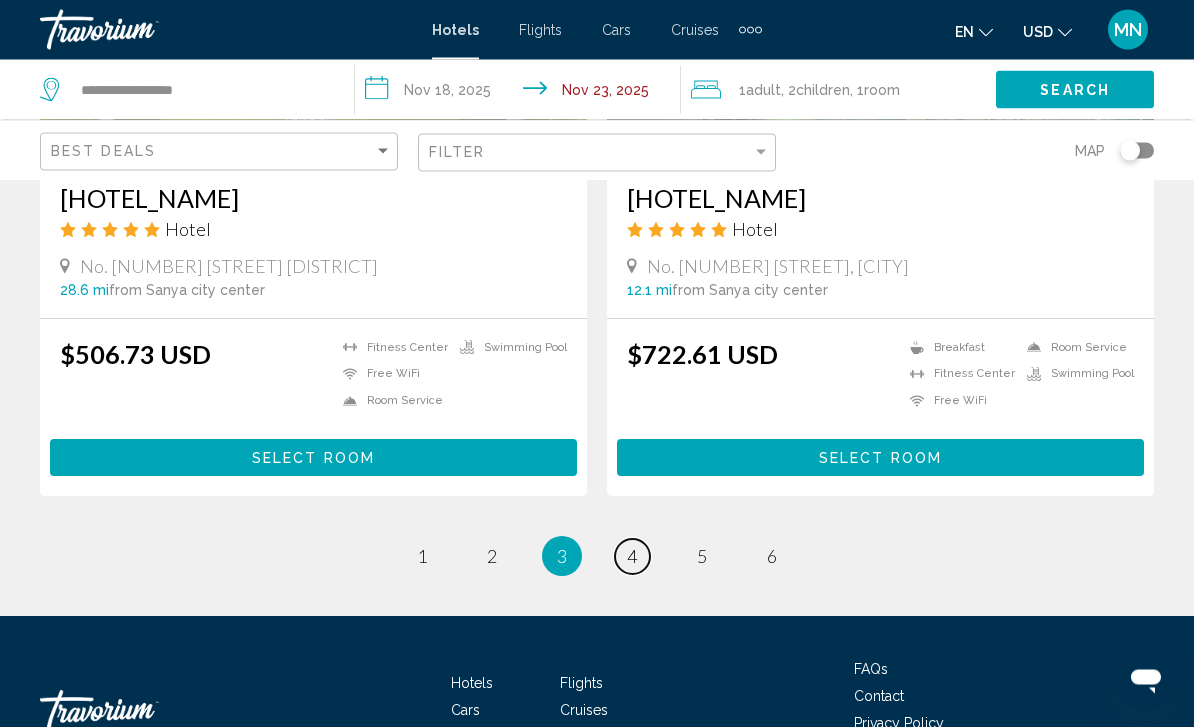 click on "4" at bounding box center [632, 557] 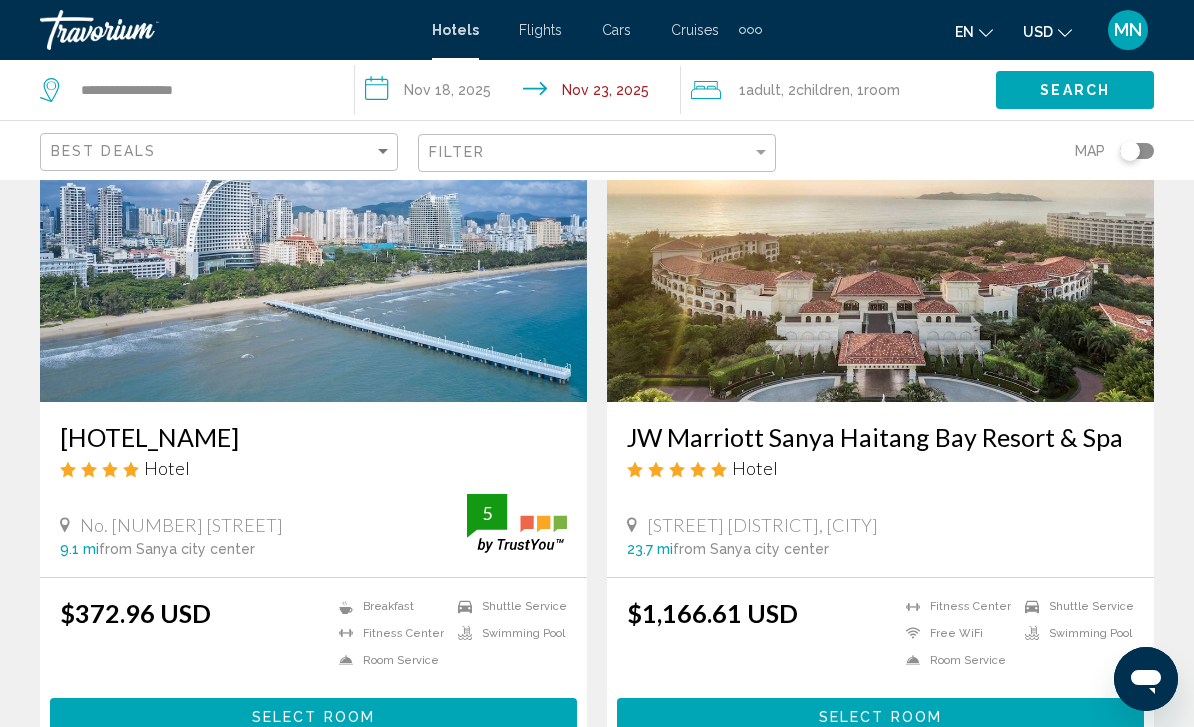 scroll, scrollTop: 0, scrollLeft: 0, axis: both 